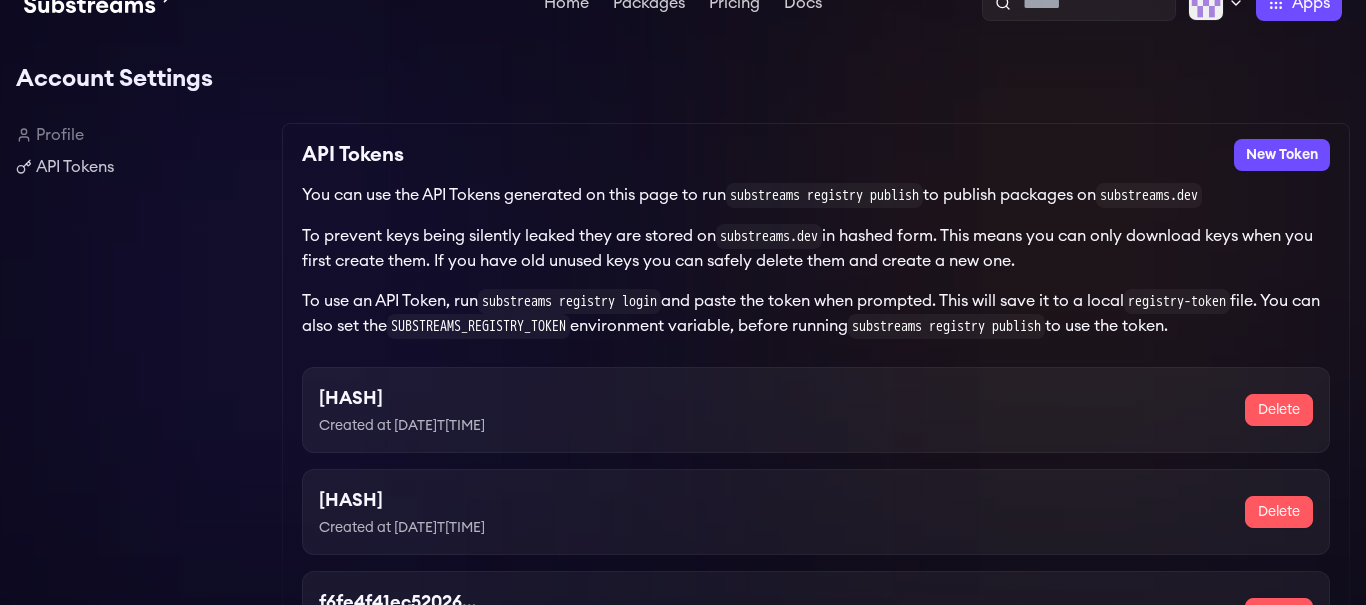 scroll, scrollTop: 0, scrollLeft: 0, axis: both 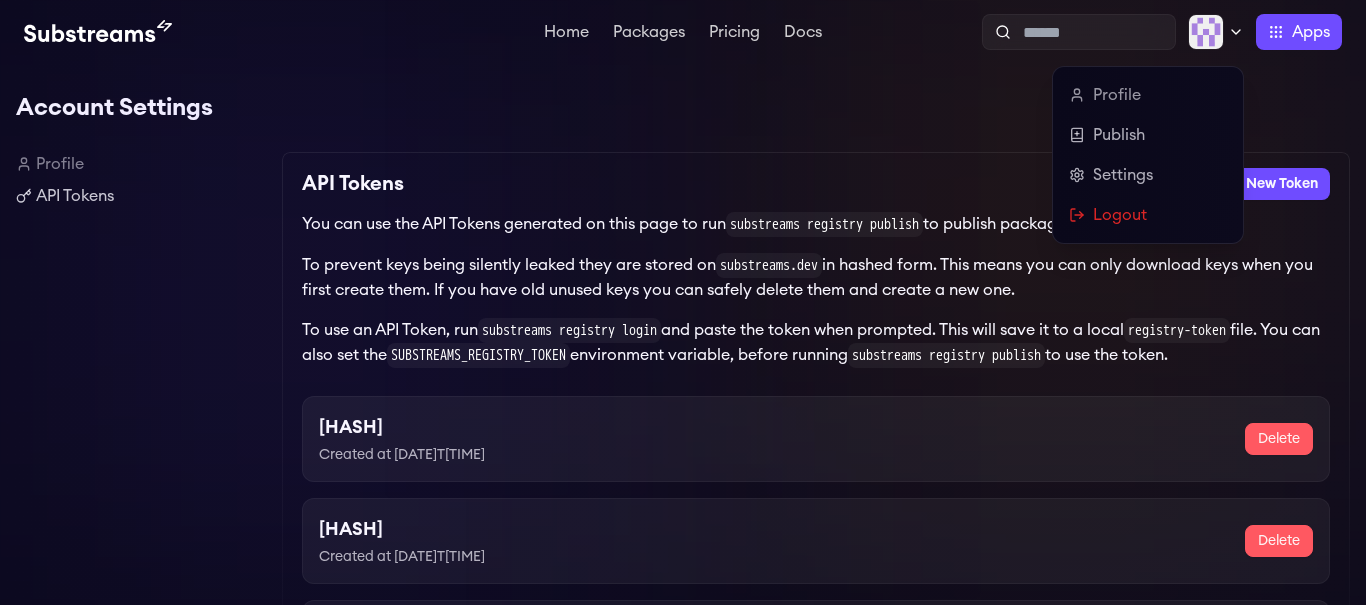 click at bounding box center (1216, 32) 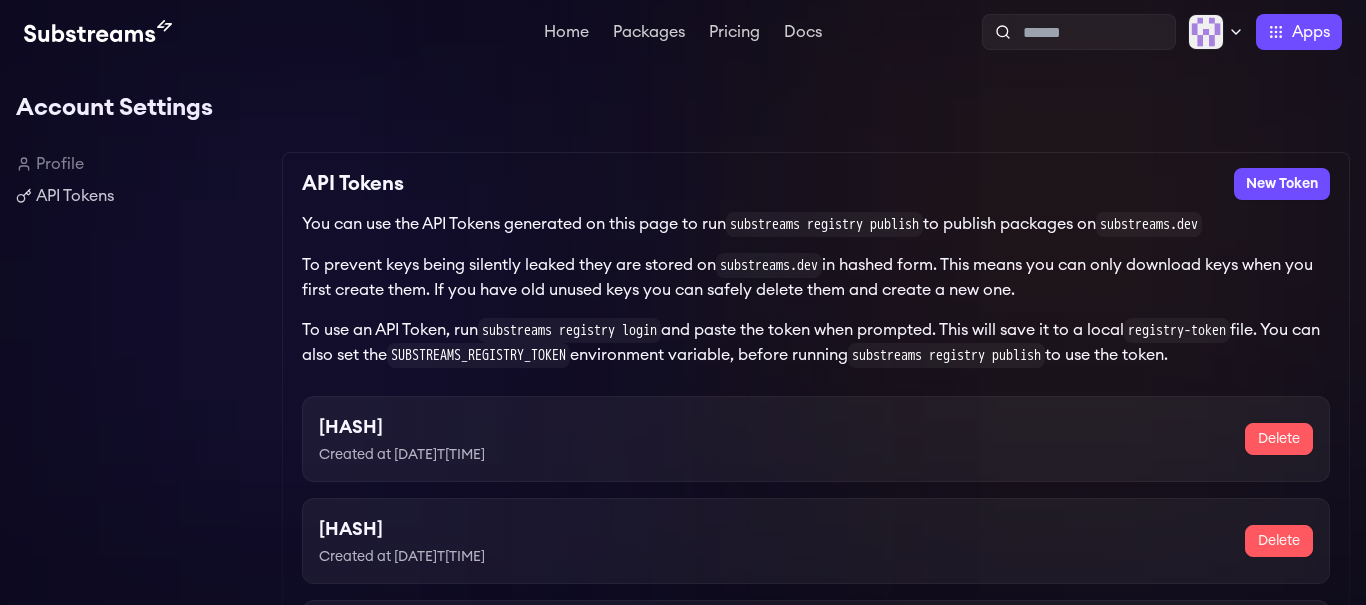 click on "Account Settings Profile   API Tokens API Tokens   New Token You can use the API Tokens generated on this page to run  substreams registry publish  to publish packages on  substreams.dev To prevent keys being silently leaked they are stored on  substreams.dev  in hashed form. This means you can only download keys when you first create them. If you have old unused keys you can safely delete them and create a new one. To use an API Token, run  substreams registry login  and paste the token when prompted. This will save it to a local  registry-token  file. You can also set the  SUBSTREAMS_REGISTRY_TOKEN  environment variable, before running  substreams registry publish  to use the token. 8ea3a538da7e5c50a879ea2897b43879 Created at 2025-07-03T12:55:24.096808Z   Delete b571c97936f89c93f18eeb02595aa21c Created at 2025-07-03T12:58:52.285806Z   Delete f6fe4f41ec520267489863f21da37d82 Created at 2025-07-03T12:59:26.666278Z   Delete ea144595edea0c8ea86736d54b6f976f Created at 2025-07-15T15:30:12.277094Z   Delete" at bounding box center (683, 434) 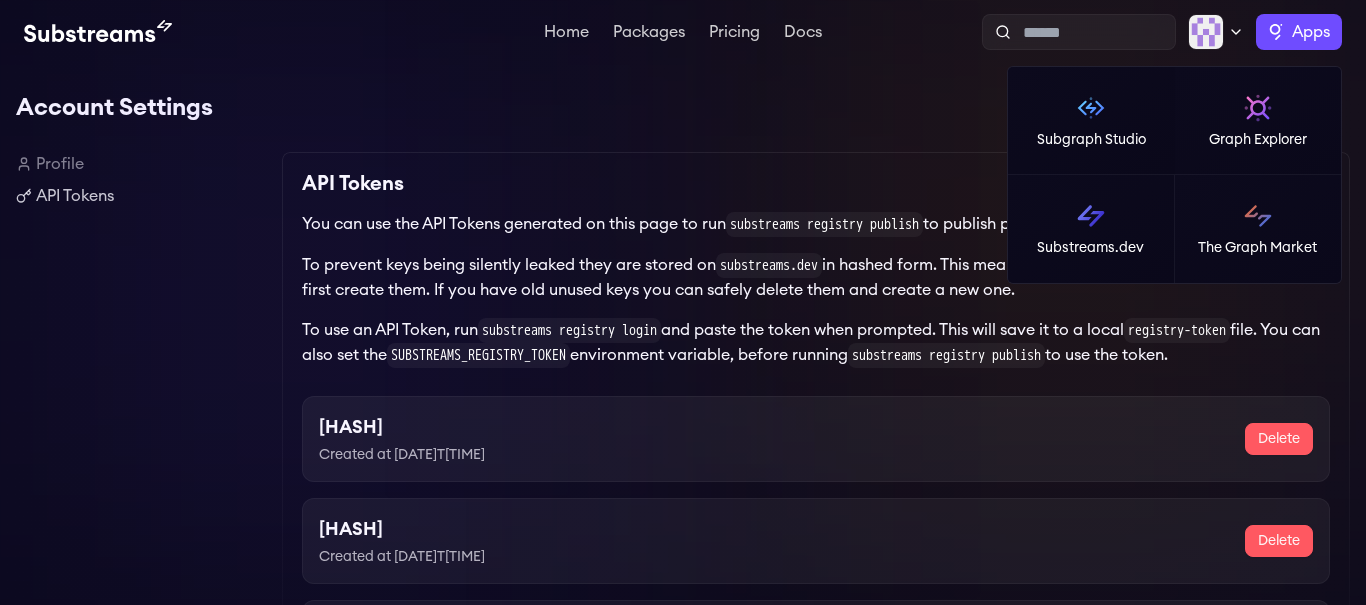click on "Apps" at bounding box center (1311, 32) 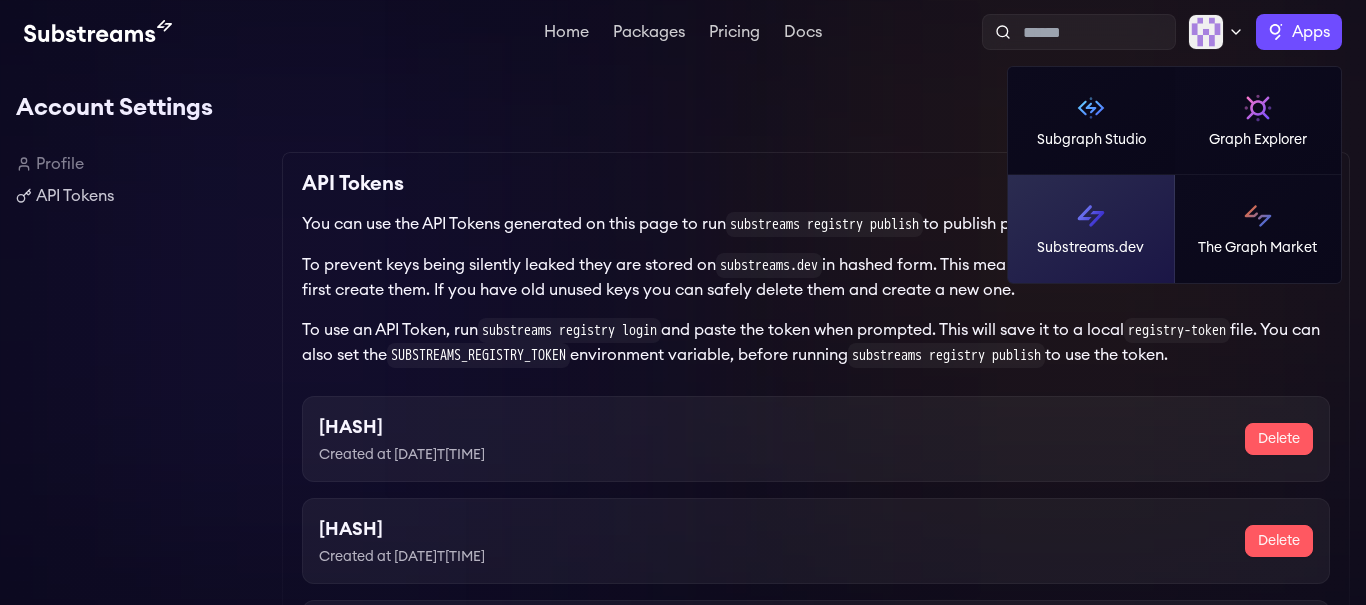 click on "Substreams.dev" at bounding box center [1091, 229] 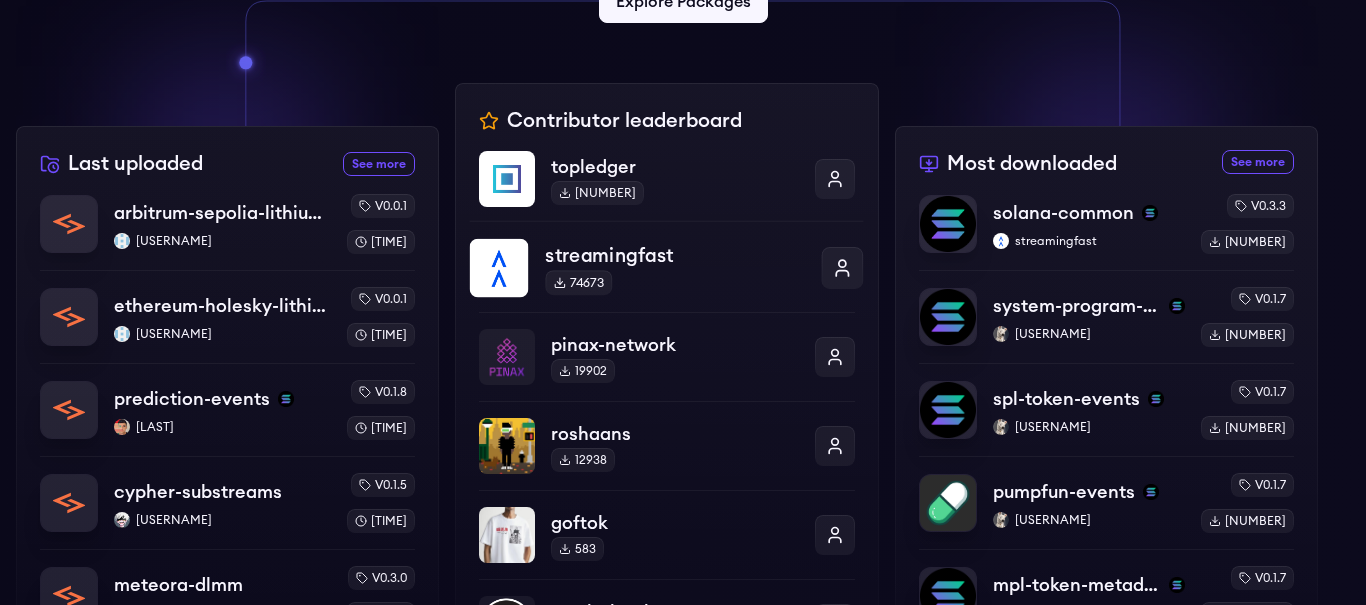scroll, scrollTop: 644, scrollLeft: 0, axis: vertical 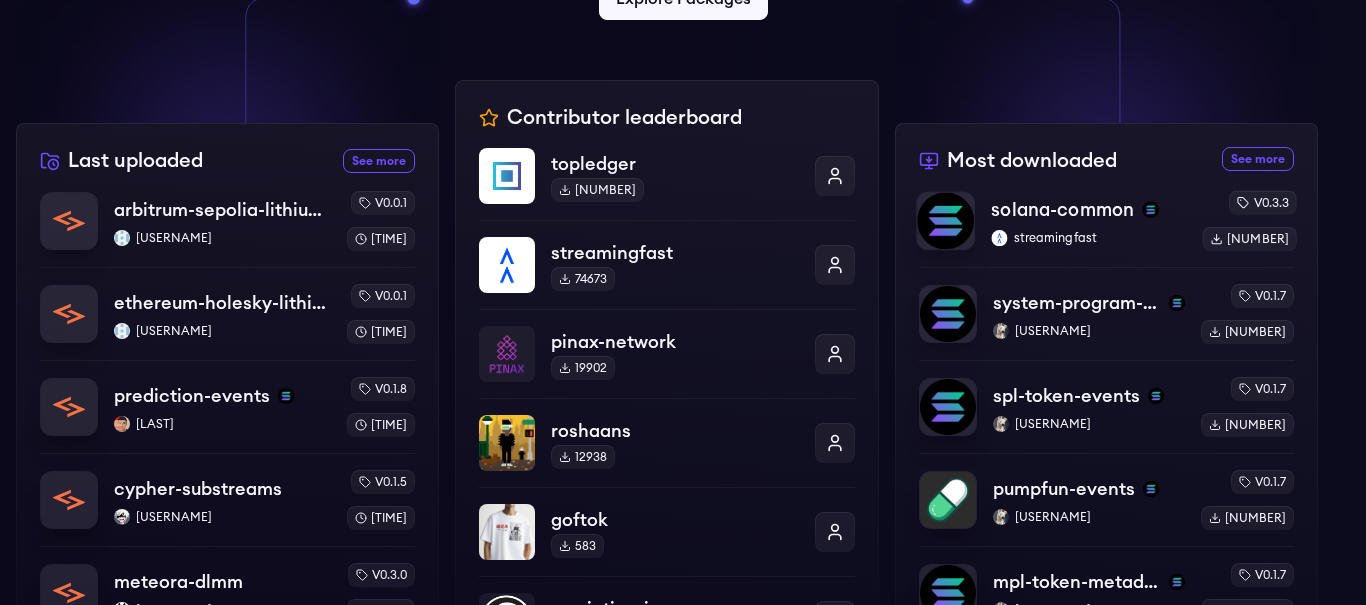 click on "solana-common  streamingfast" at bounding box center [1088, 221] 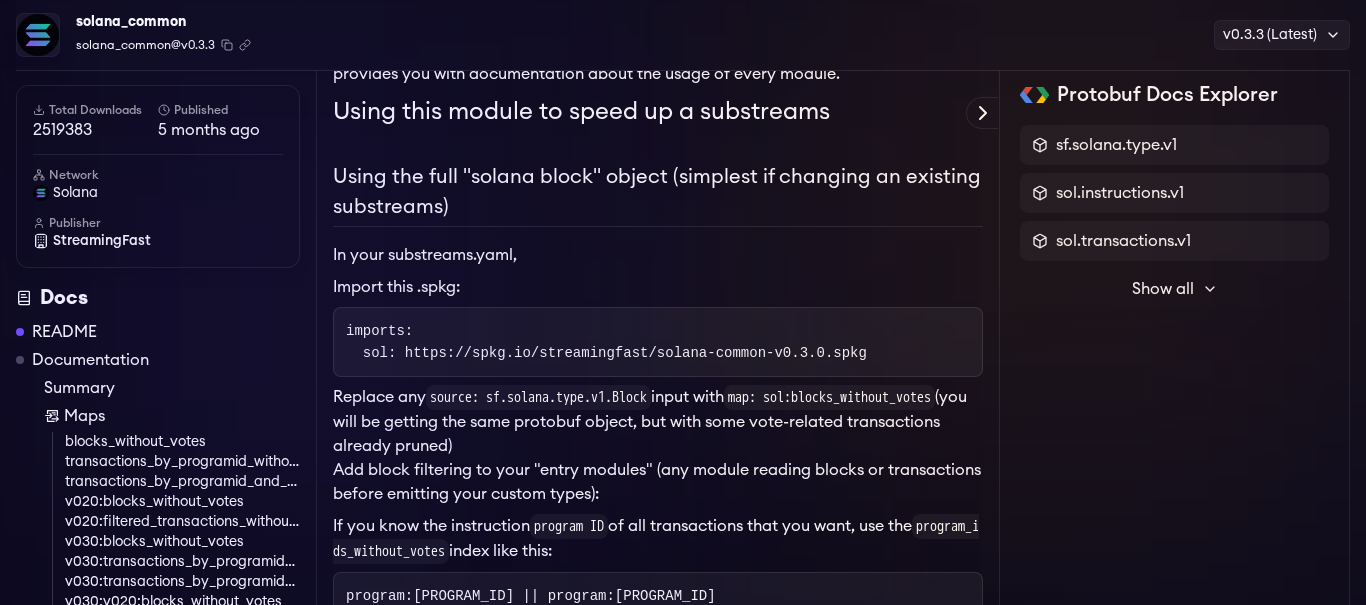 scroll, scrollTop: 372, scrollLeft: 0, axis: vertical 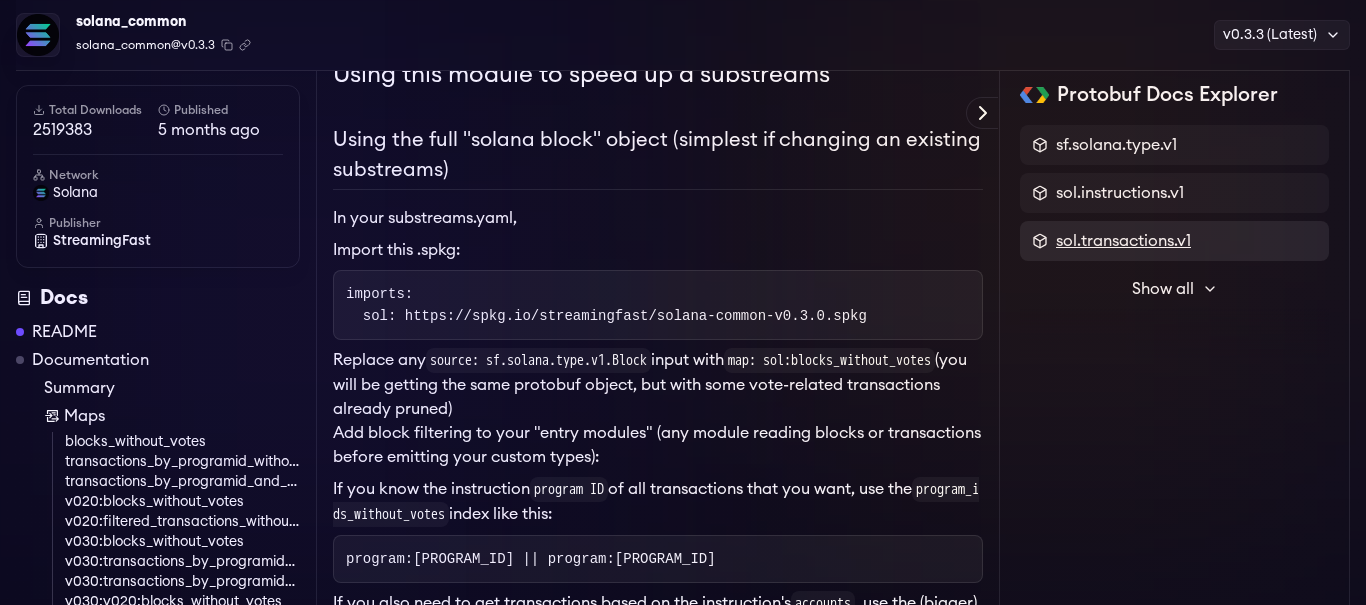 click on "sol.transactions.v1" at bounding box center [1123, 241] 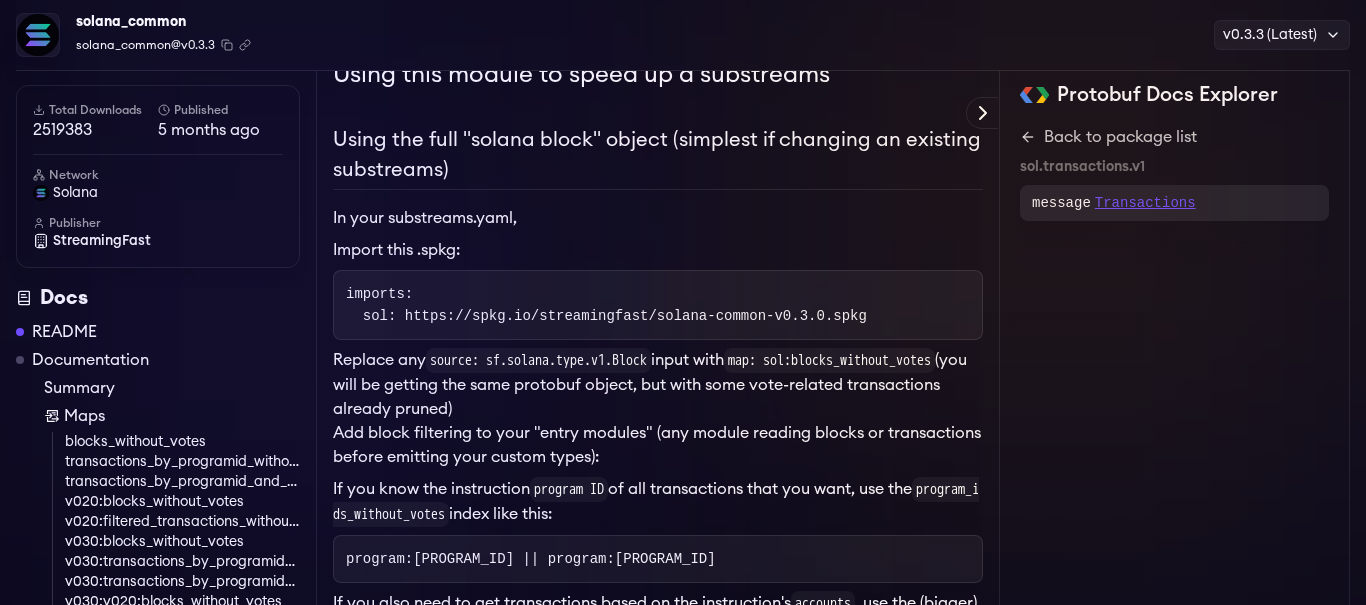 click on "Transactions" at bounding box center [1145, 203] 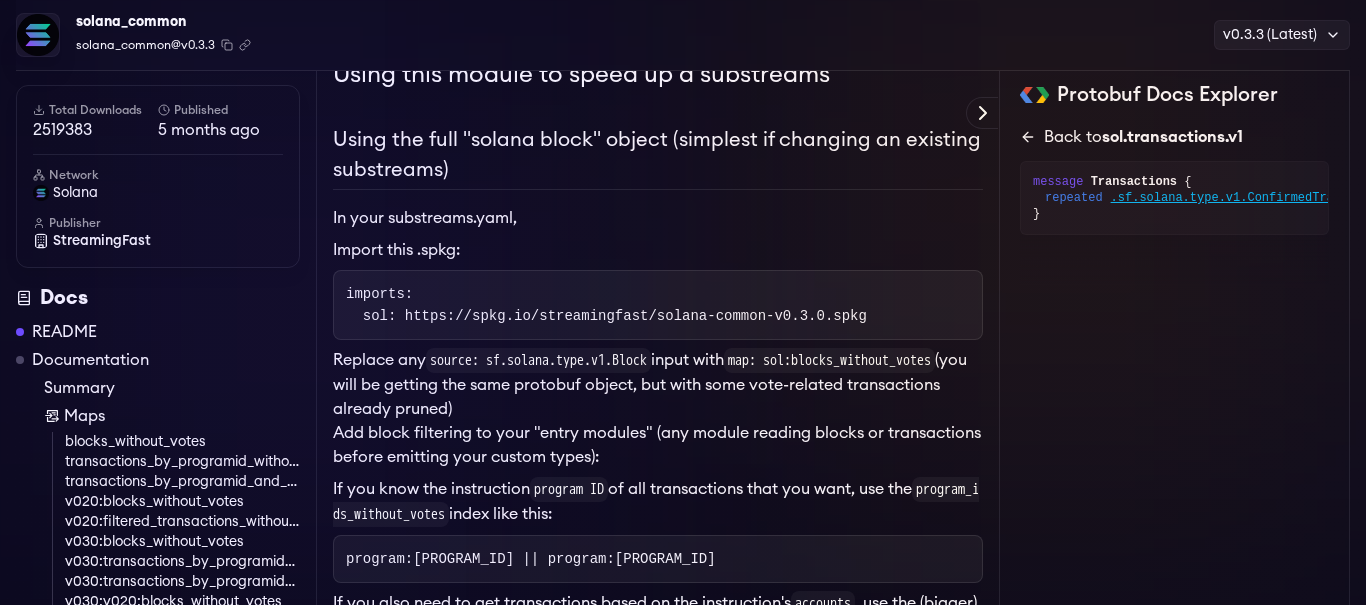 click on "sol.transactions.v1" at bounding box center (1172, 137) 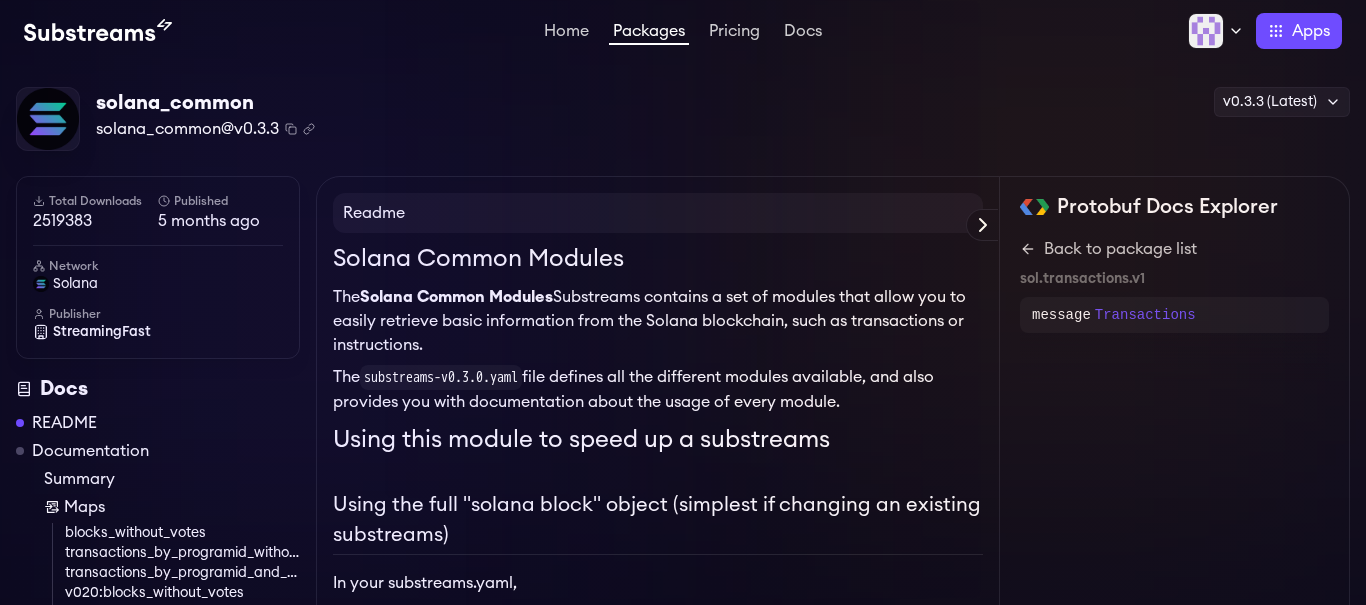 scroll, scrollTop: 0, scrollLeft: 0, axis: both 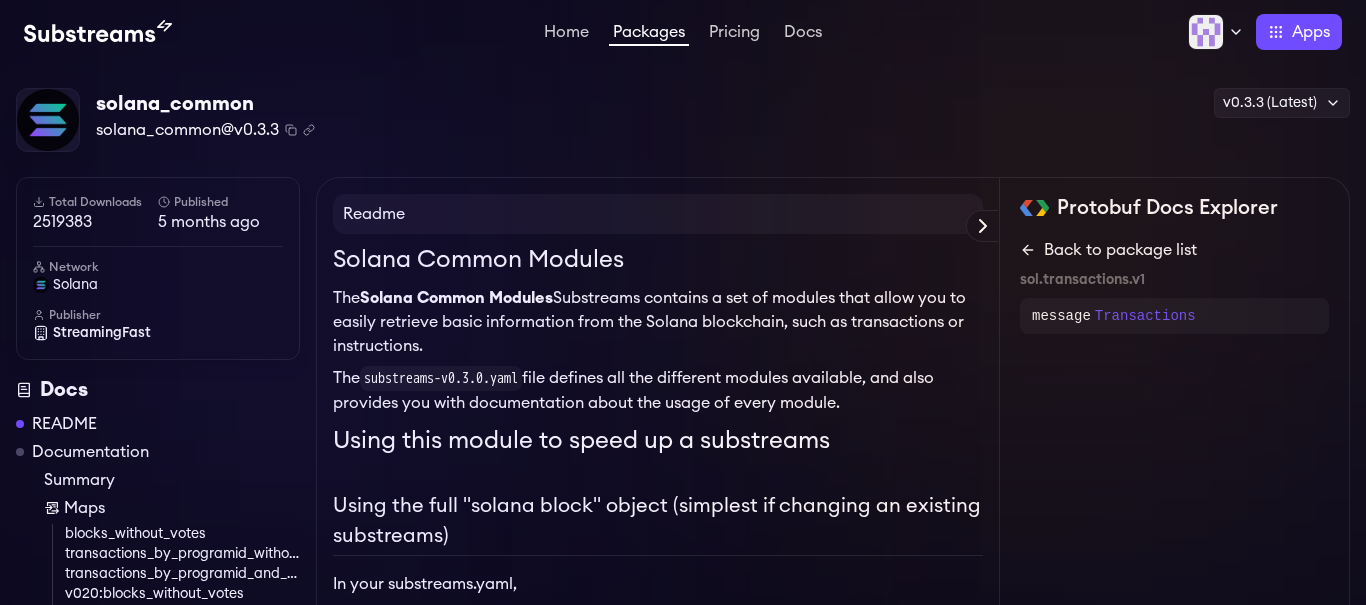 click 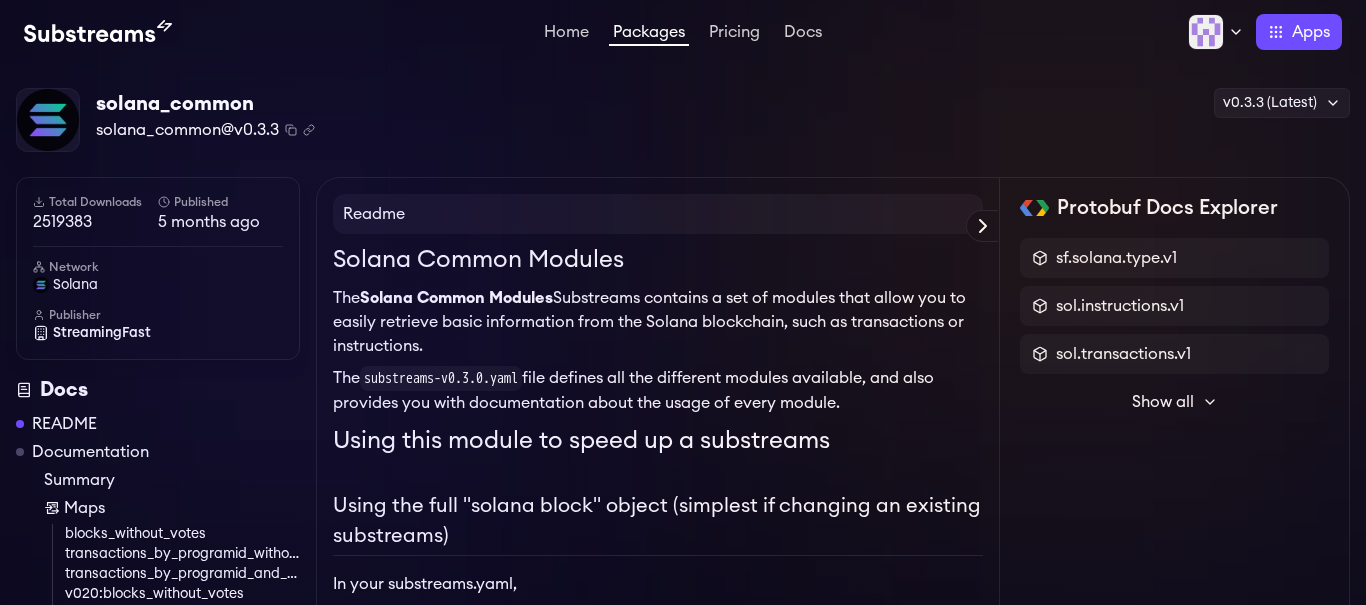 click on "Protobuf Docs Explorer" at bounding box center (1167, 208) 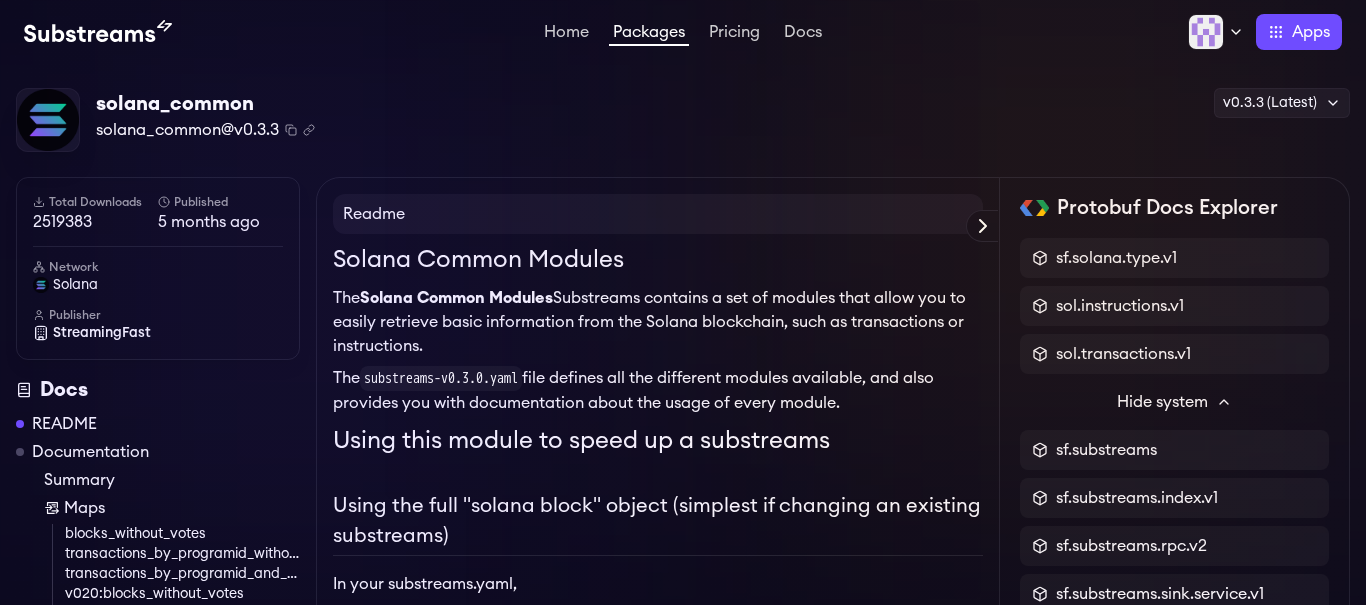 click on "Hide system" at bounding box center (1162, 402) 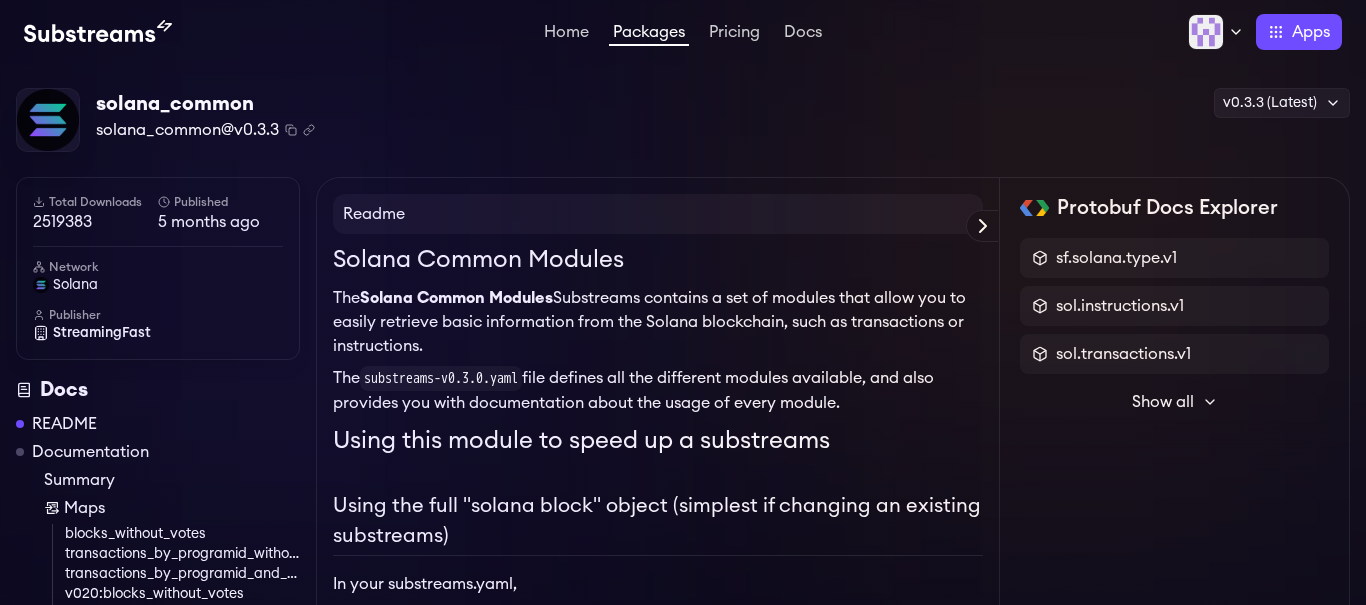 click on "Show all" at bounding box center [1163, 402] 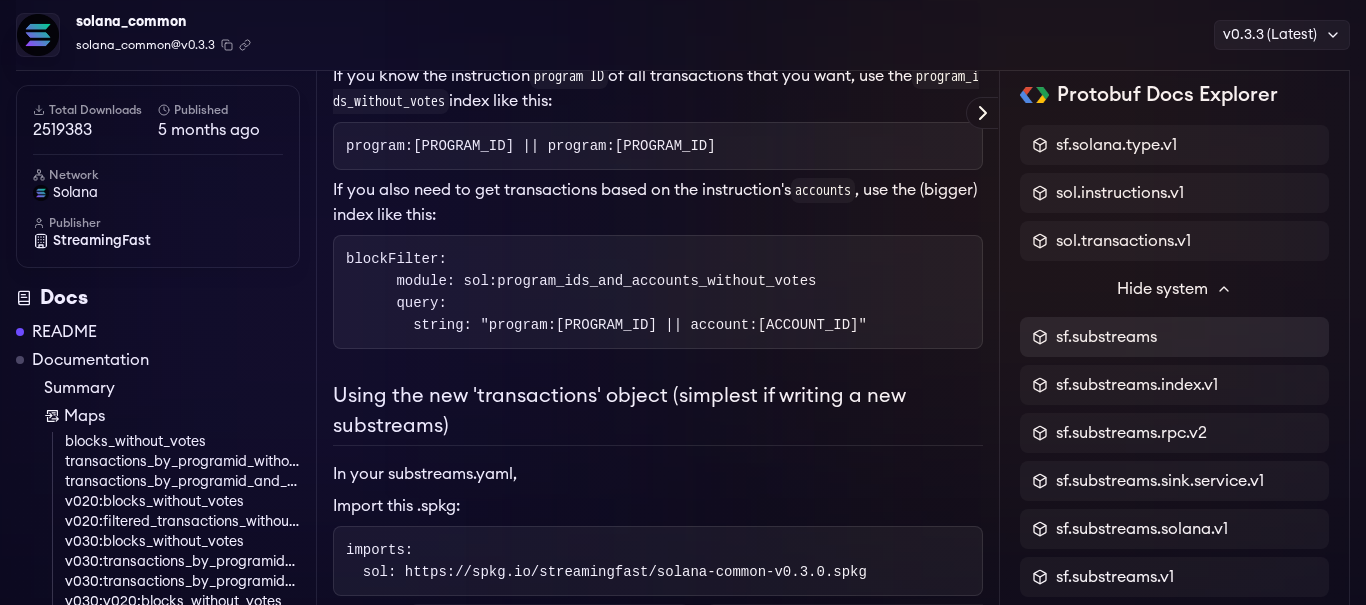 scroll, scrollTop: 790, scrollLeft: 0, axis: vertical 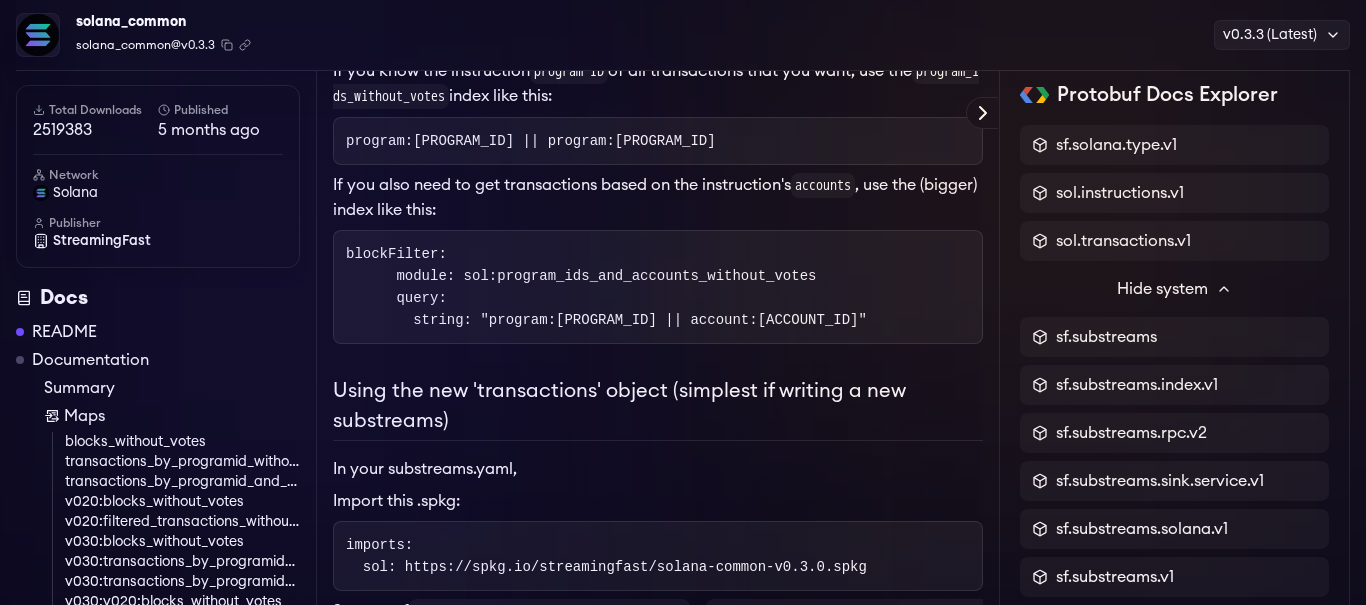 click on "Hide system" at bounding box center [1162, 289] 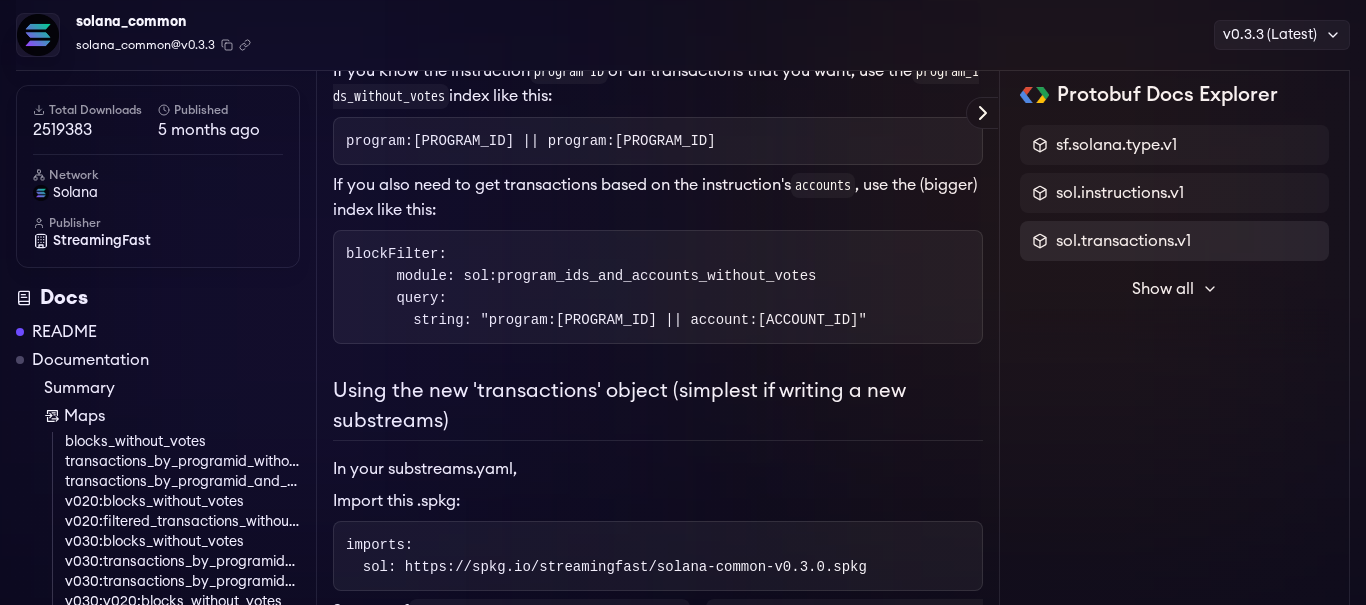click on "sol.transactions.v1" at bounding box center (1174, 241) 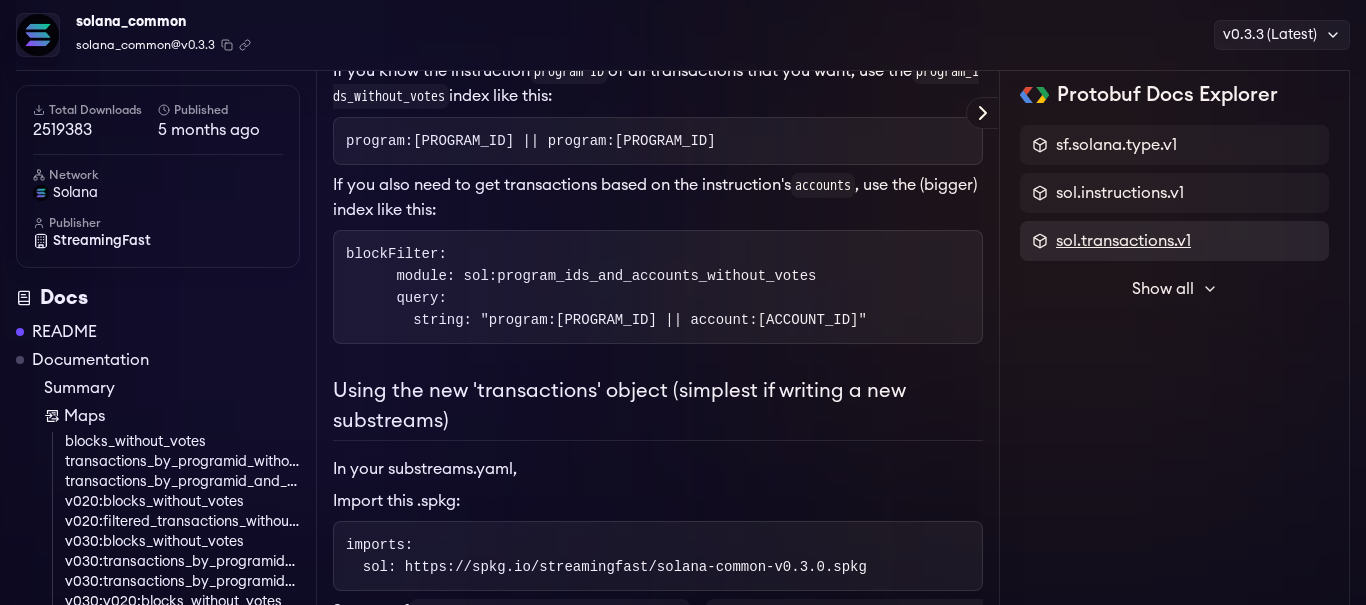 click on "sol.transactions.v1" at bounding box center [1123, 241] 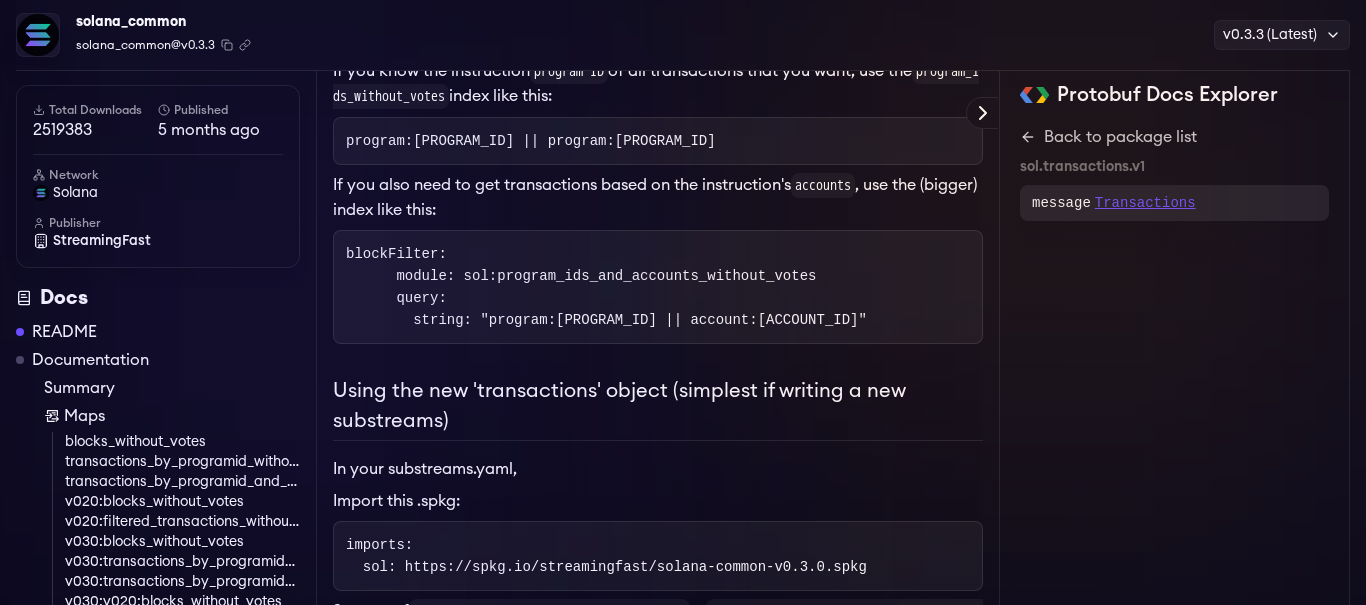 click on "Transactions" at bounding box center (1145, 203) 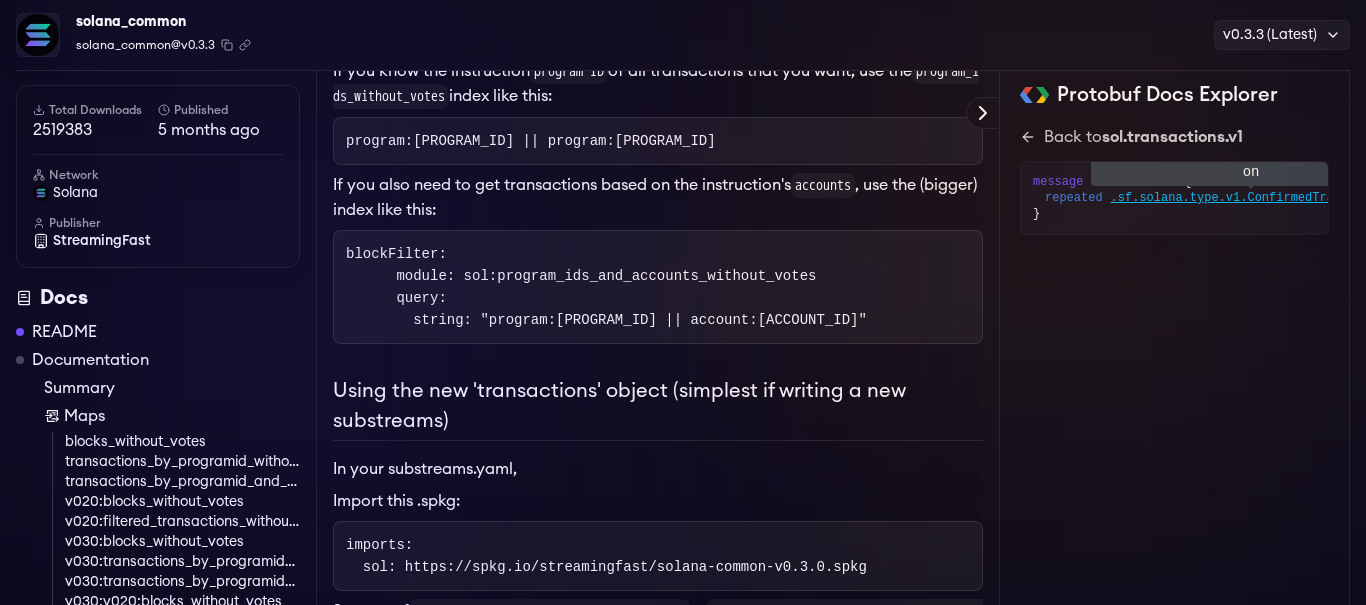 click on ".sf.solana.type.v1.ConfirmedTransaction" at bounding box center [1251, 198] 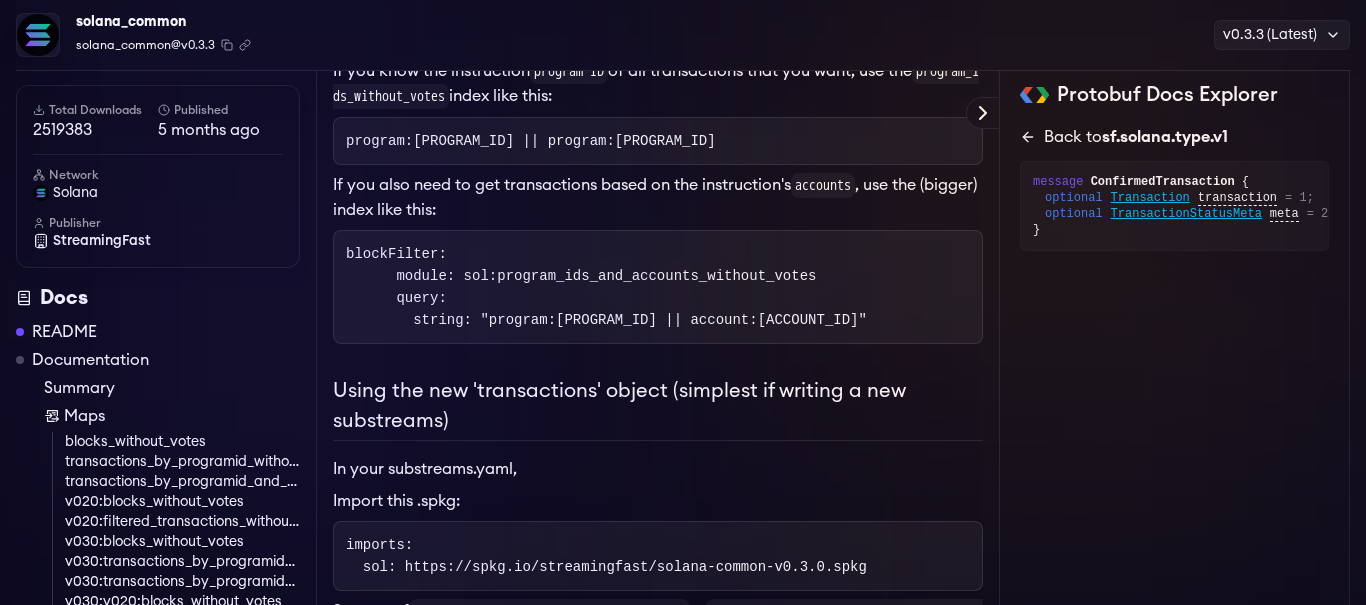 click 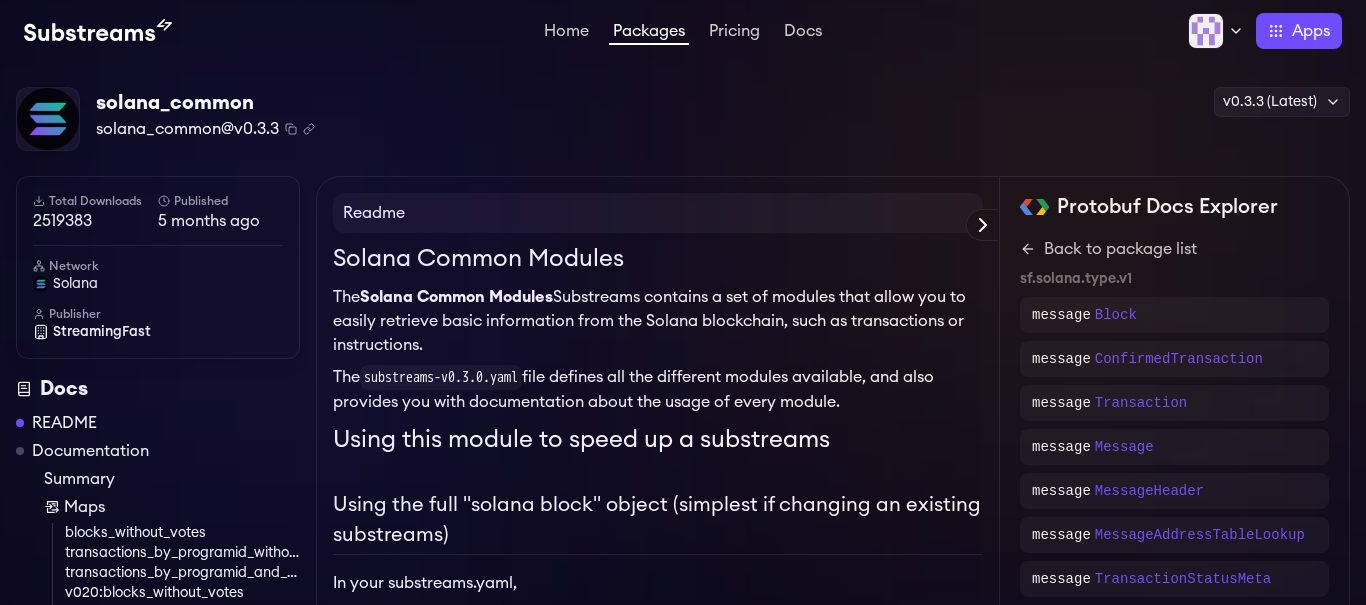 scroll, scrollTop: 0, scrollLeft: 0, axis: both 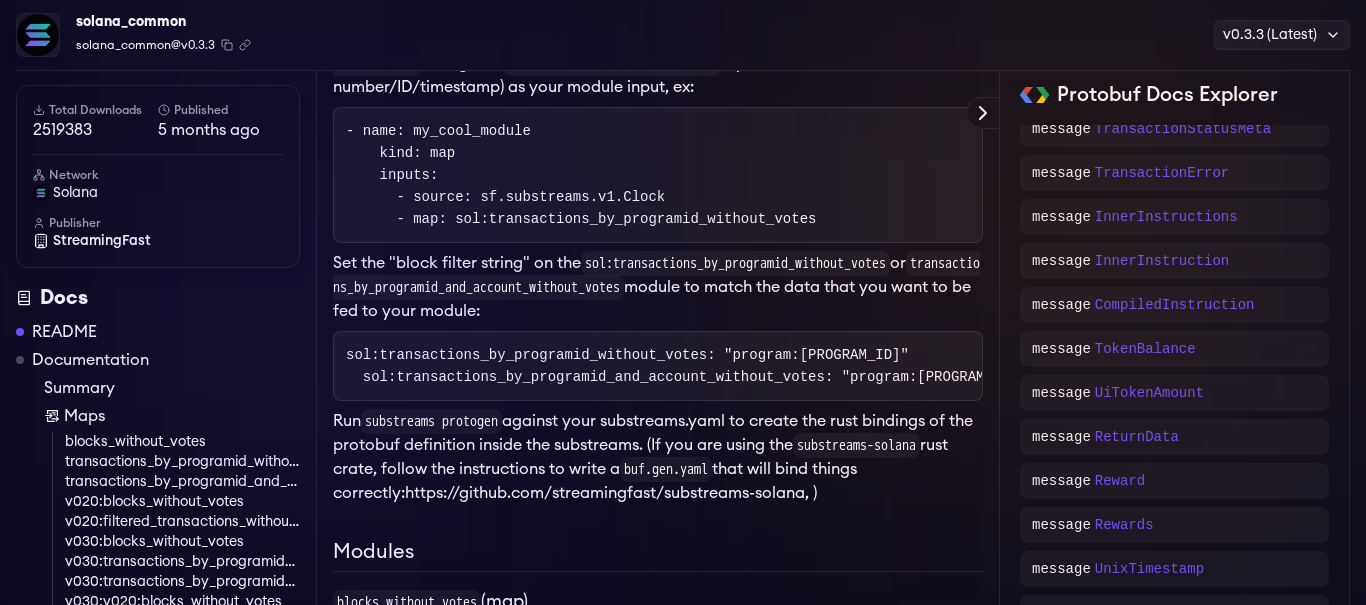 click at bounding box center [1034, 95] 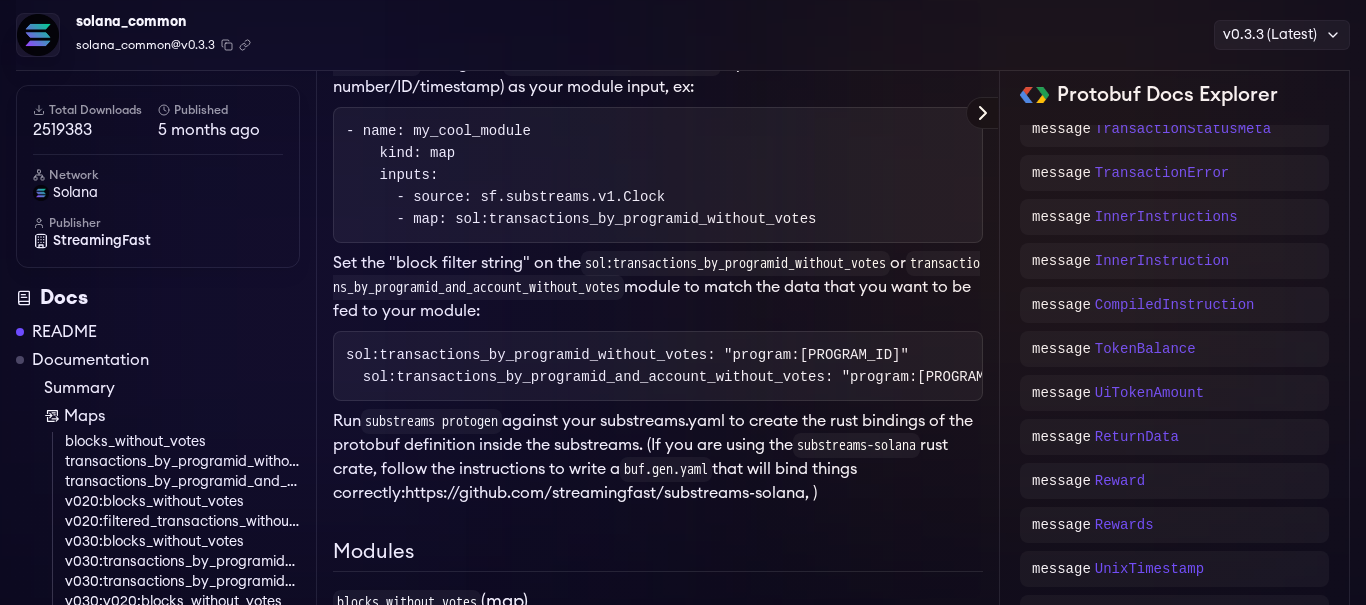 click 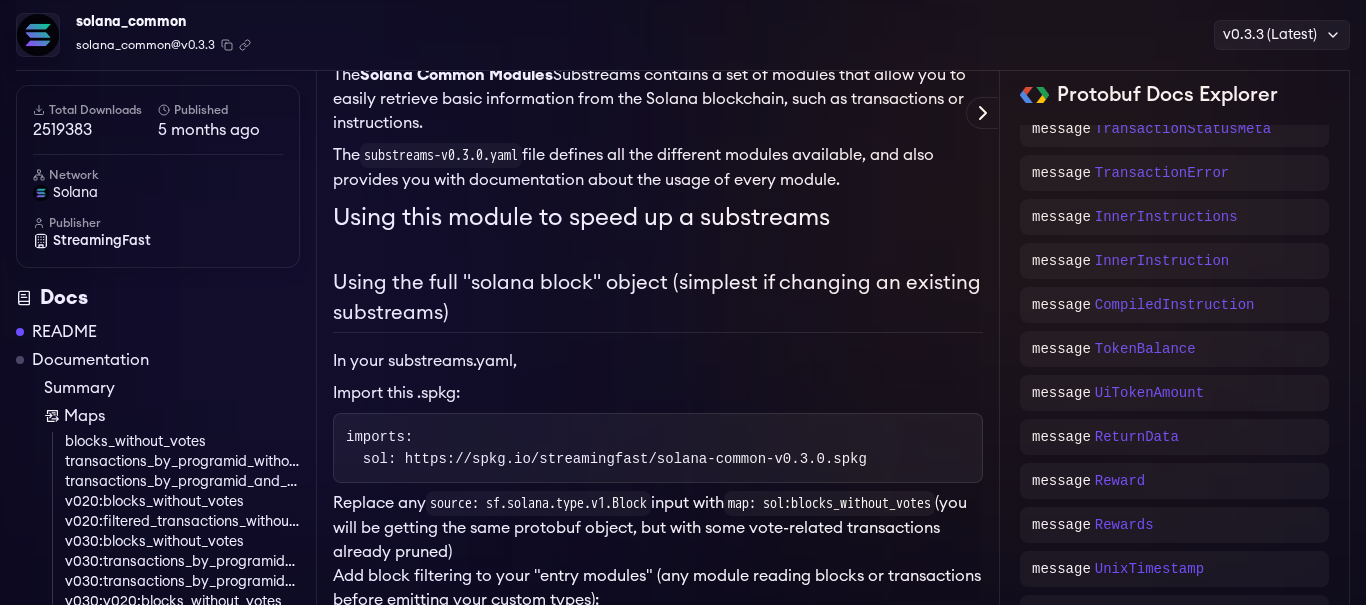 scroll, scrollTop: 102, scrollLeft: 0, axis: vertical 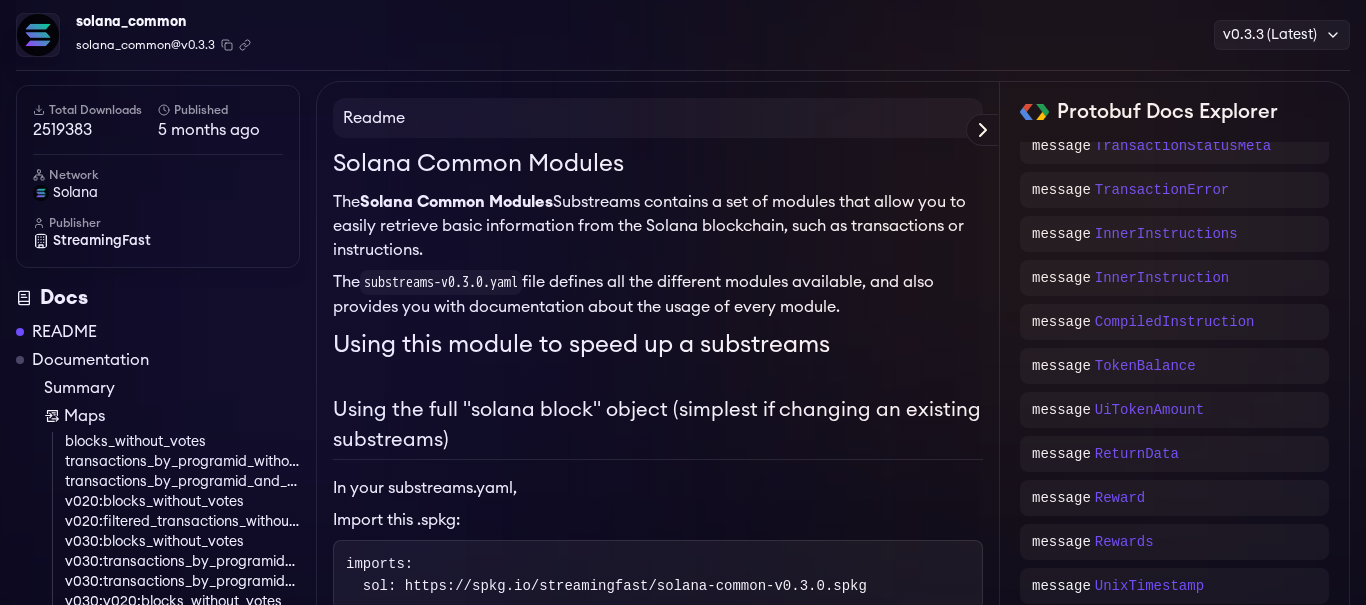 click on "Protobuf Docs Explorer" at bounding box center (0, 0) 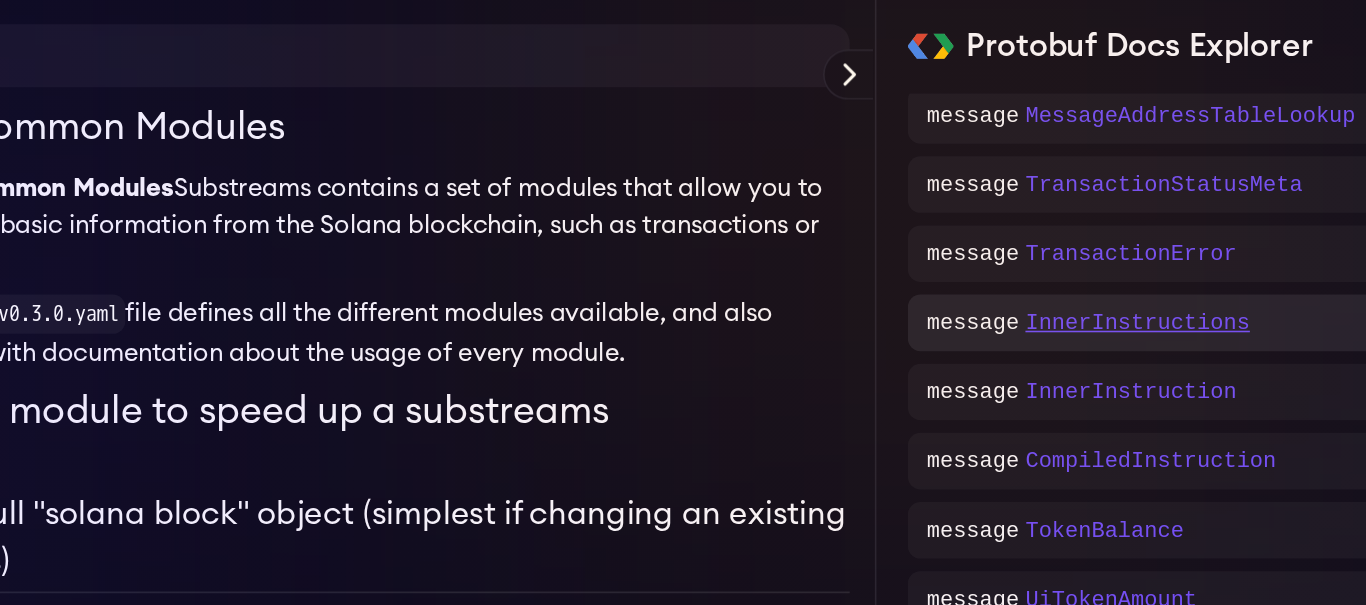 scroll, scrollTop: 283, scrollLeft: 0, axis: vertical 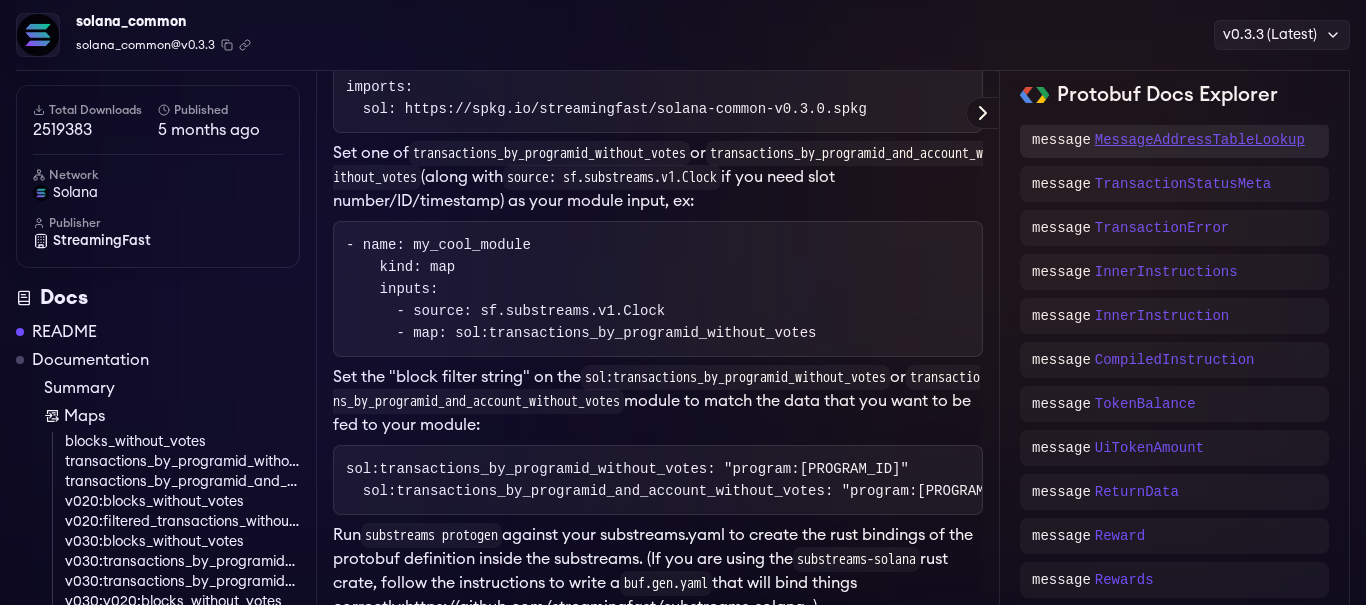 click on "MessageAddressTableLookup" at bounding box center (1200, 140) 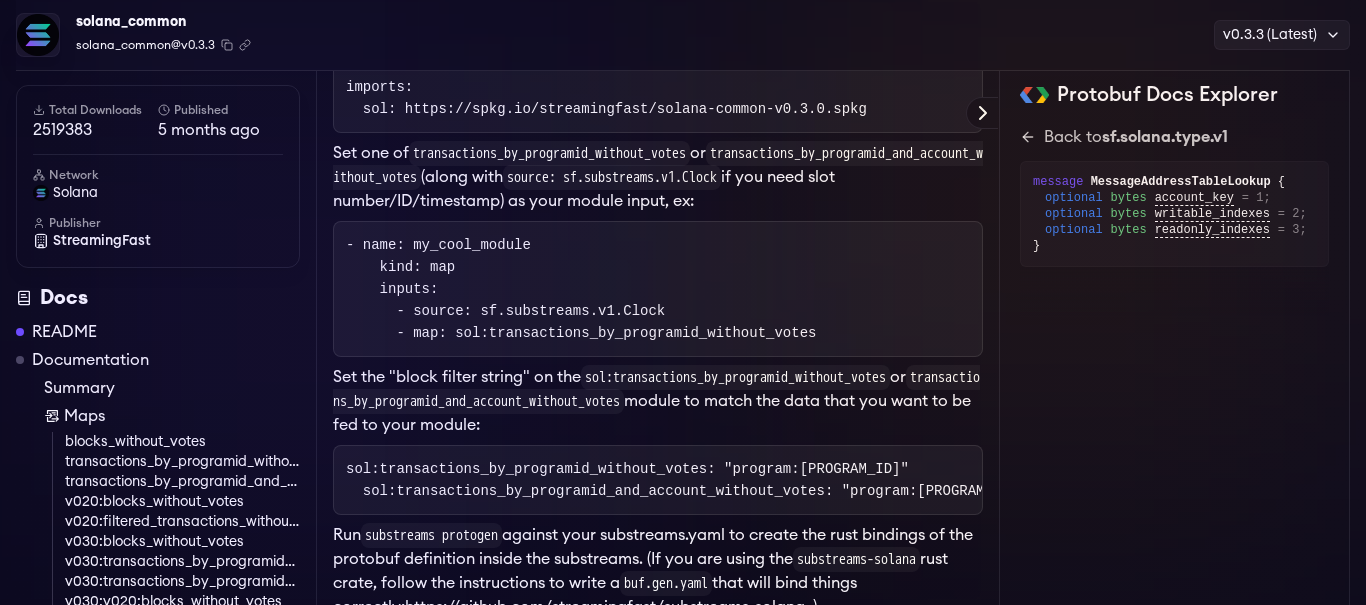 scroll, scrollTop: 0, scrollLeft: 0, axis: both 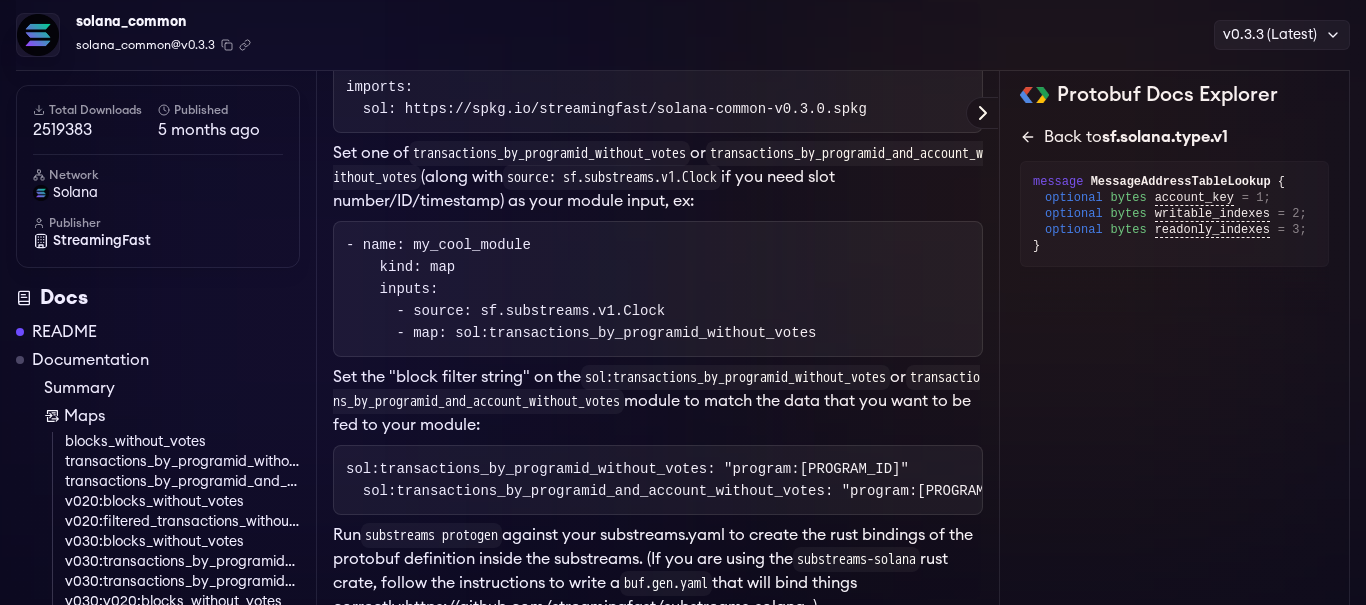click on "Back to  sf.solana.type.v1" at bounding box center (1136, 137) 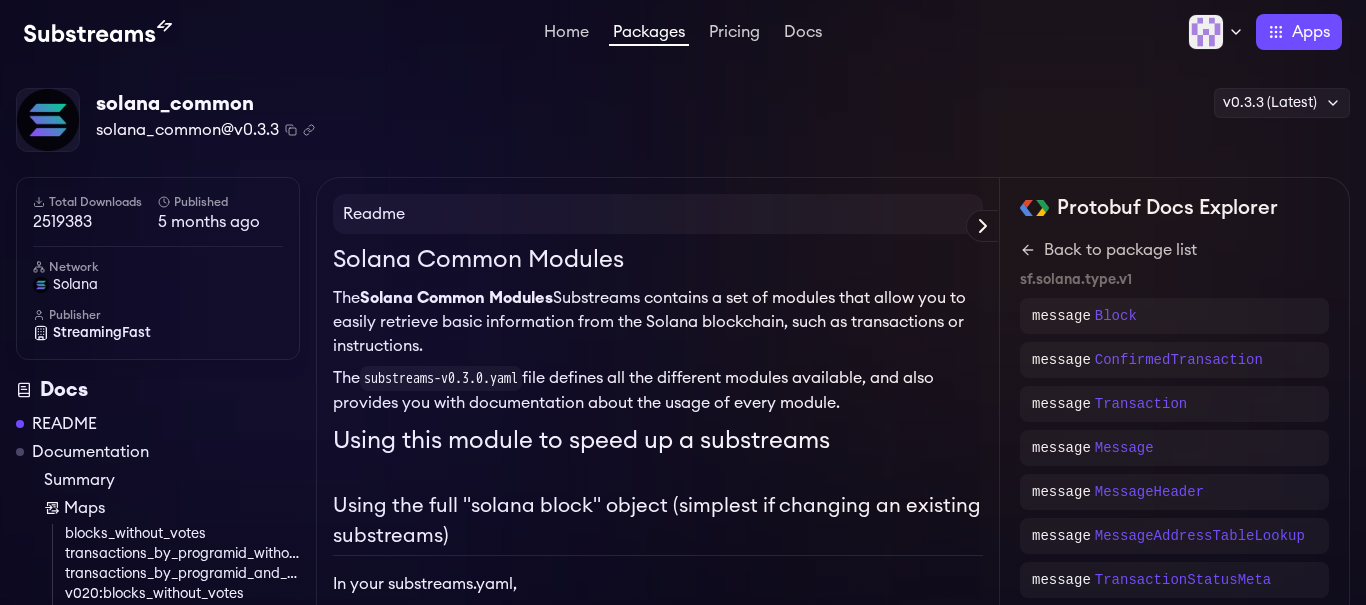scroll, scrollTop: 0, scrollLeft: 0, axis: both 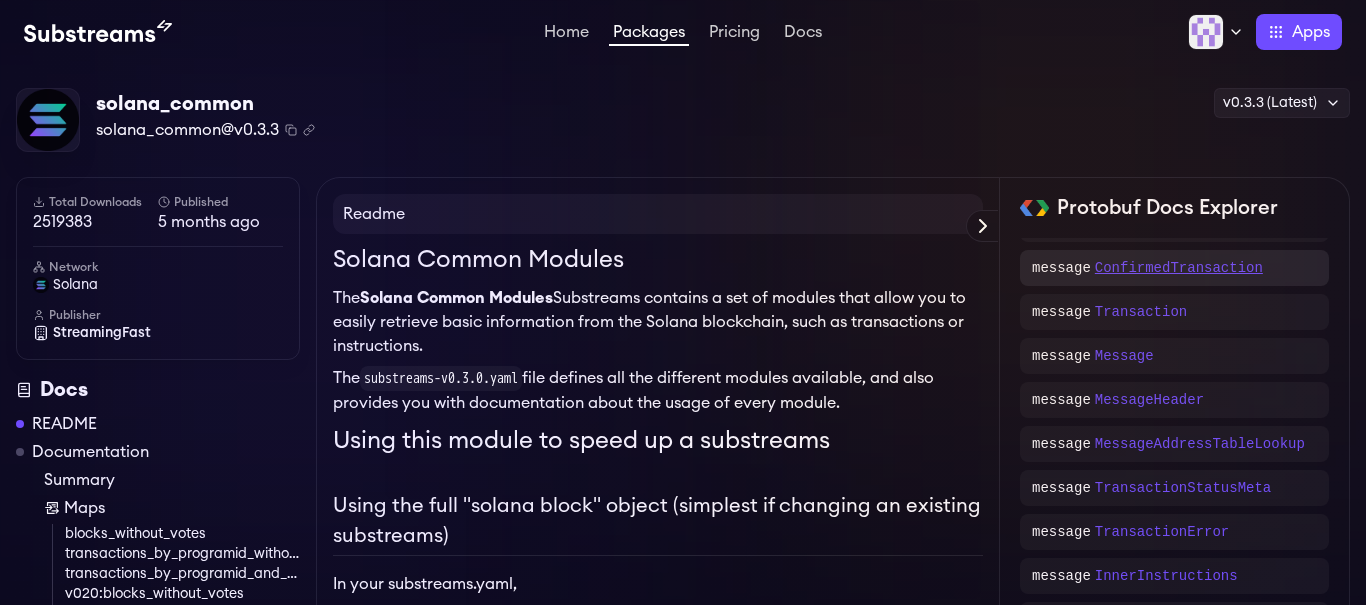 click on "ConfirmedTransaction" at bounding box center [1179, 268] 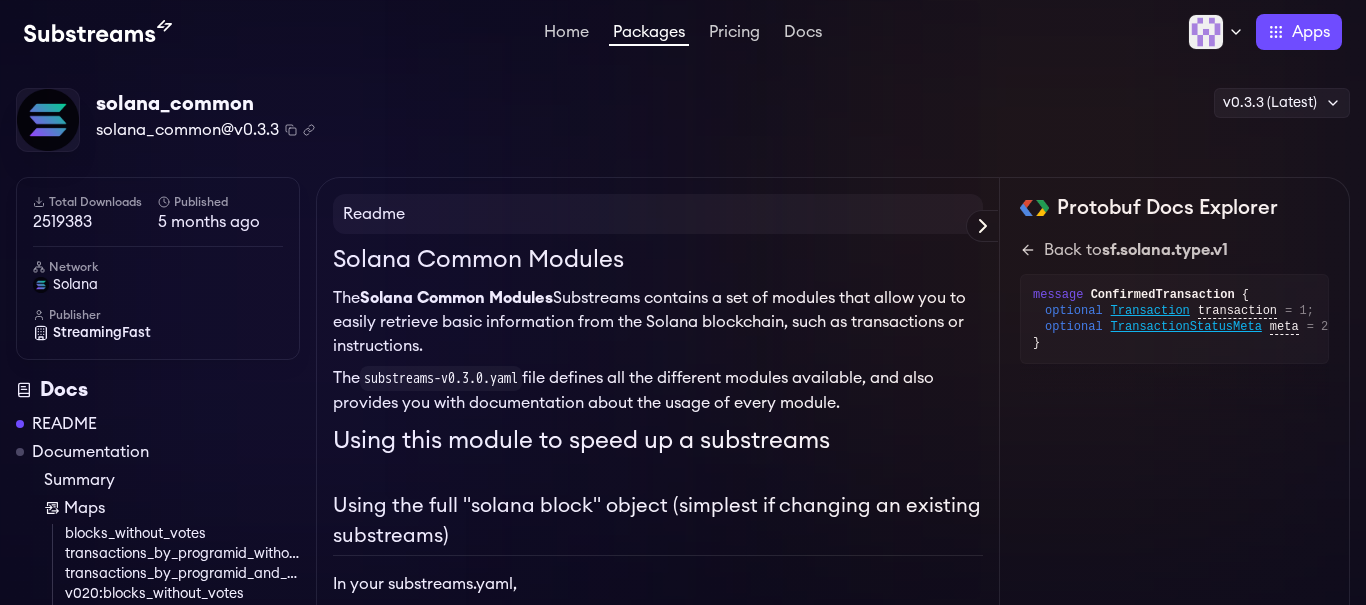 scroll, scrollTop: 0, scrollLeft: 0, axis: both 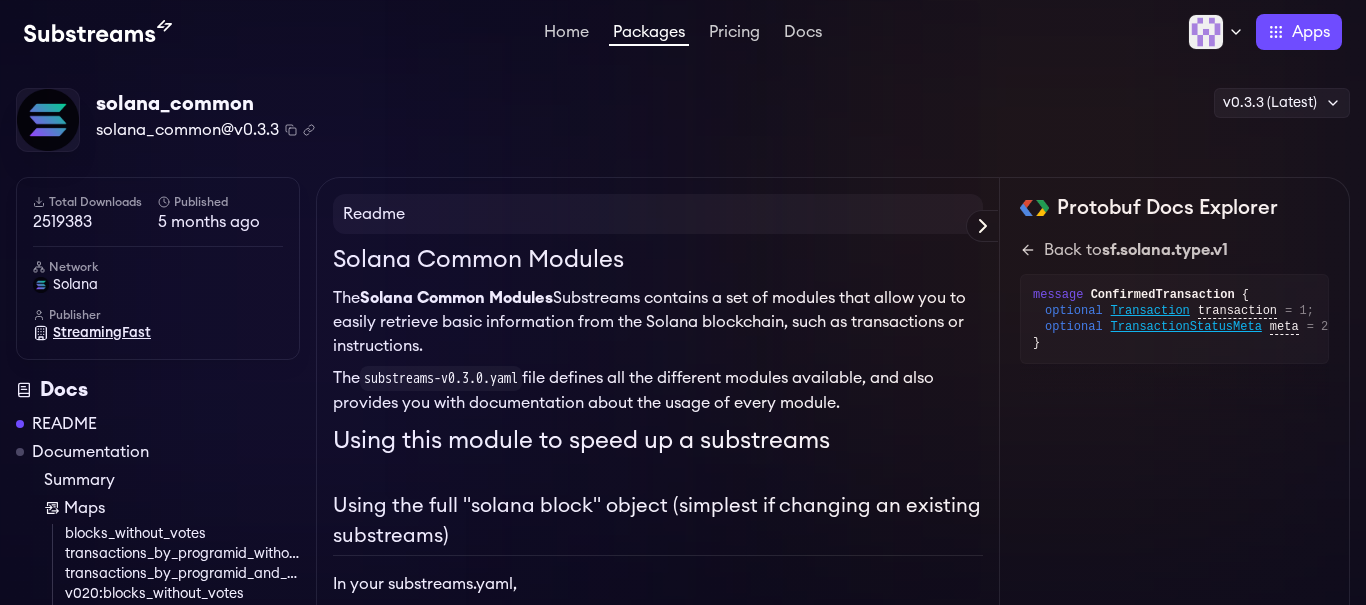 click on "StreamingFast" at bounding box center [102, 333] 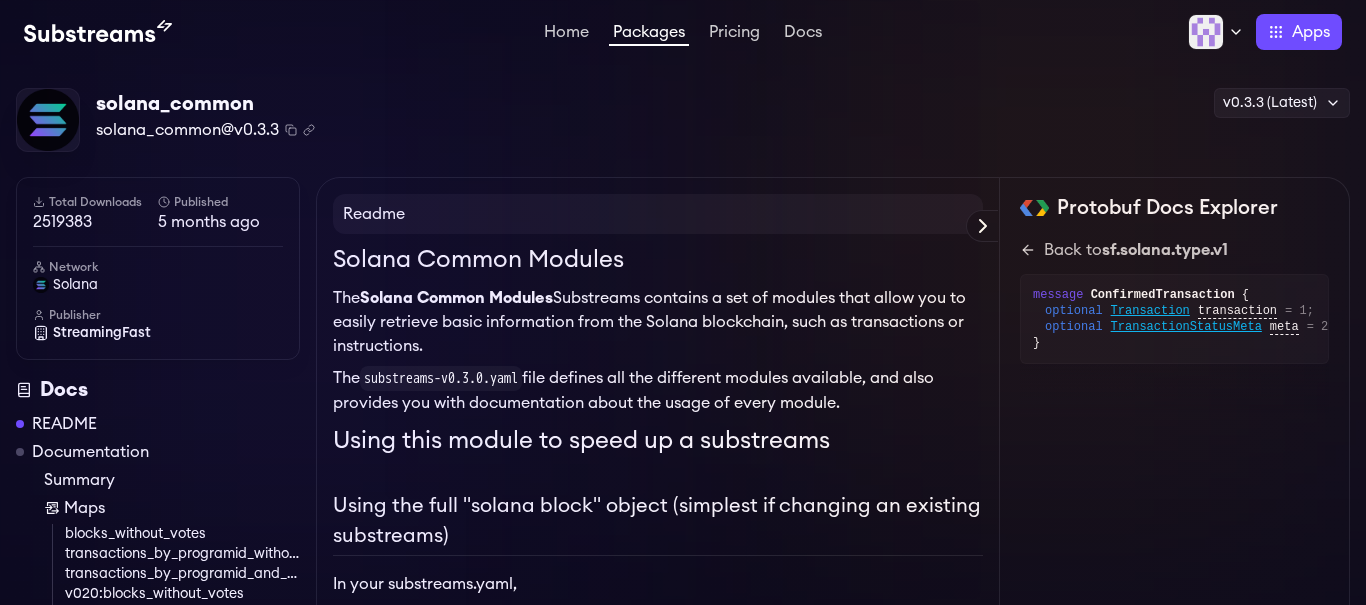 click on "Solana Common Modules
The  Solana Common Modules  Substreams contains a set of modules that allow you to easily retrieve basic information from the Solana blockchain, such as transactions or instructions.
The  substreams-v0.3.0.yaml  file defines all the different modules available, and also provides you with documentation about the usage of every module.
Using this module to speed up a substreams
Using the full "solana block" object (simplest if changing an existing substreams)
In your substreams.yaml,
Import this .spkg:
imports:
sol: https://spkg.io/streamingfast/solana-common-v0.3.0.spkg
Replace any  source: sf.solana.type.v1.Block  input with  map: sol:blocks_without_votes  (you will be getting the same protobuf object, but with some vote-related transactions already pruned)
Add block filtering to your "entry modules" (any module reading blocks or transactions before emitting your custom types):
If you know the instruction  program ID [PROGRAM_ID]" at bounding box center (658, 1560) 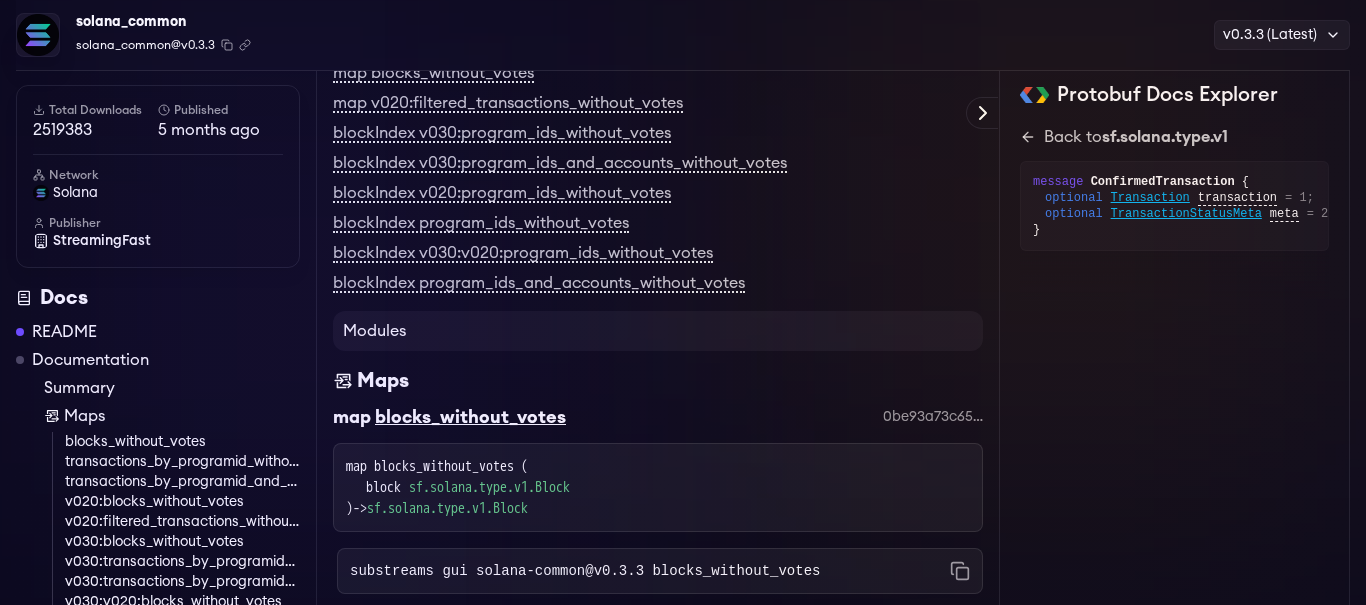 scroll, scrollTop: 3216, scrollLeft: 0, axis: vertical 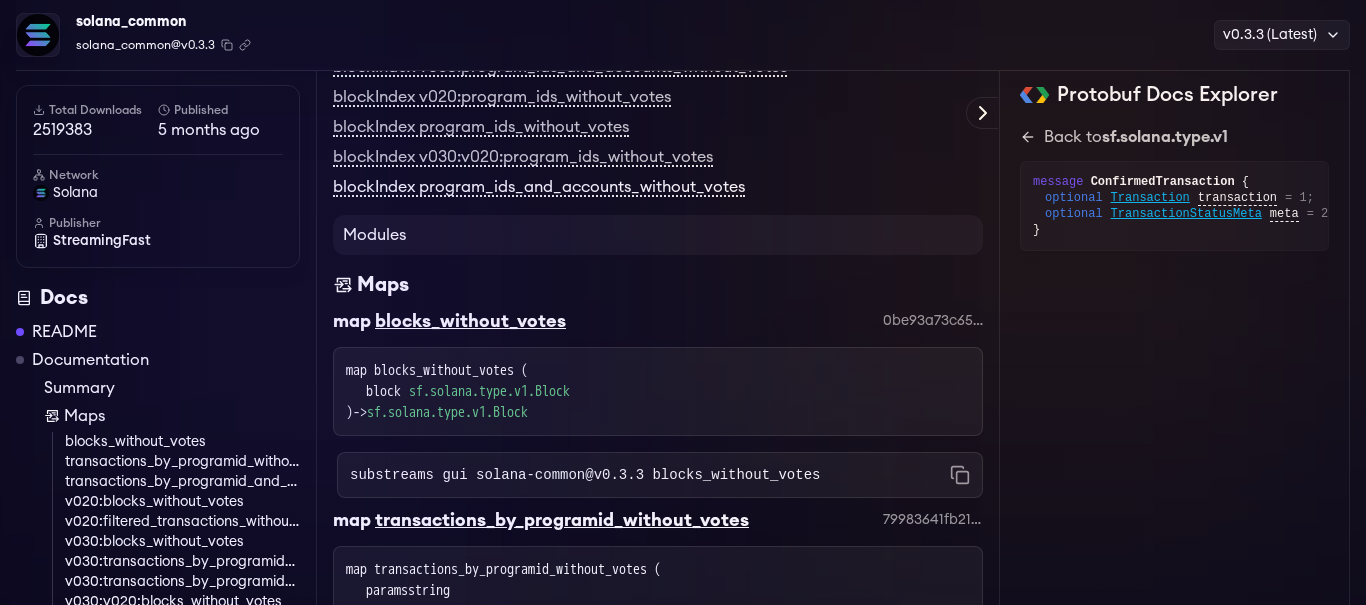 click on "blockIndex program_ids_and_accounts_without_votes" at bounding box center (539, 188) 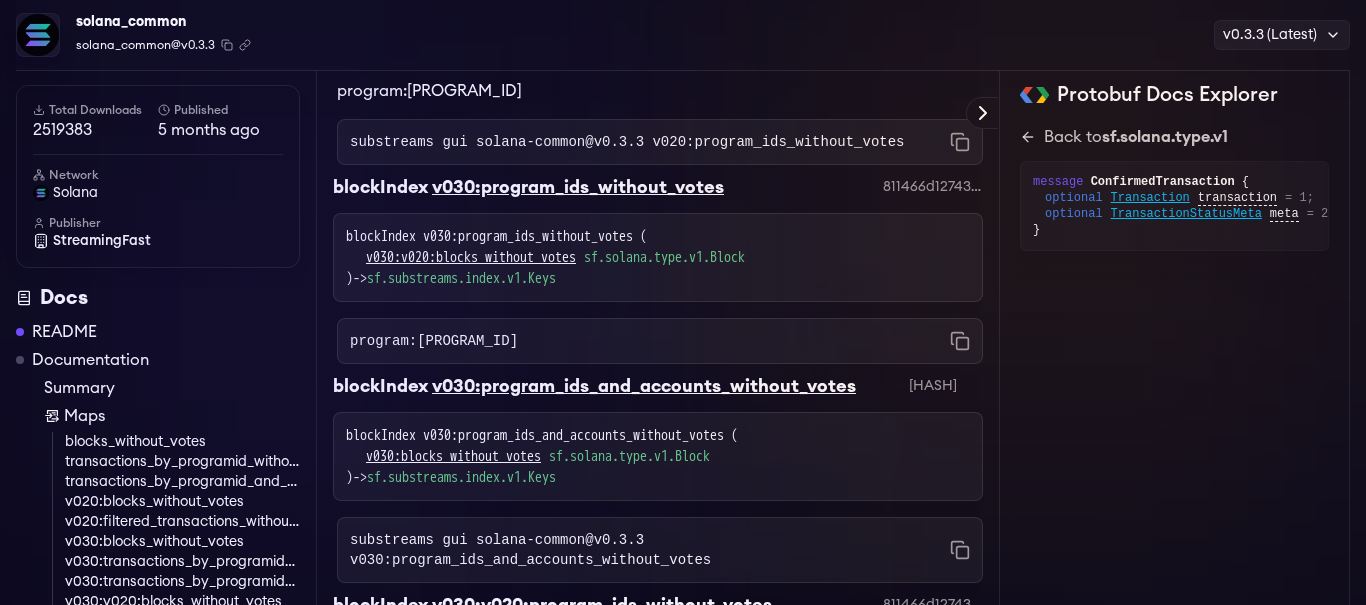 scroll, scrollTop: 7400, scrollLeft: 0, axis: vertical 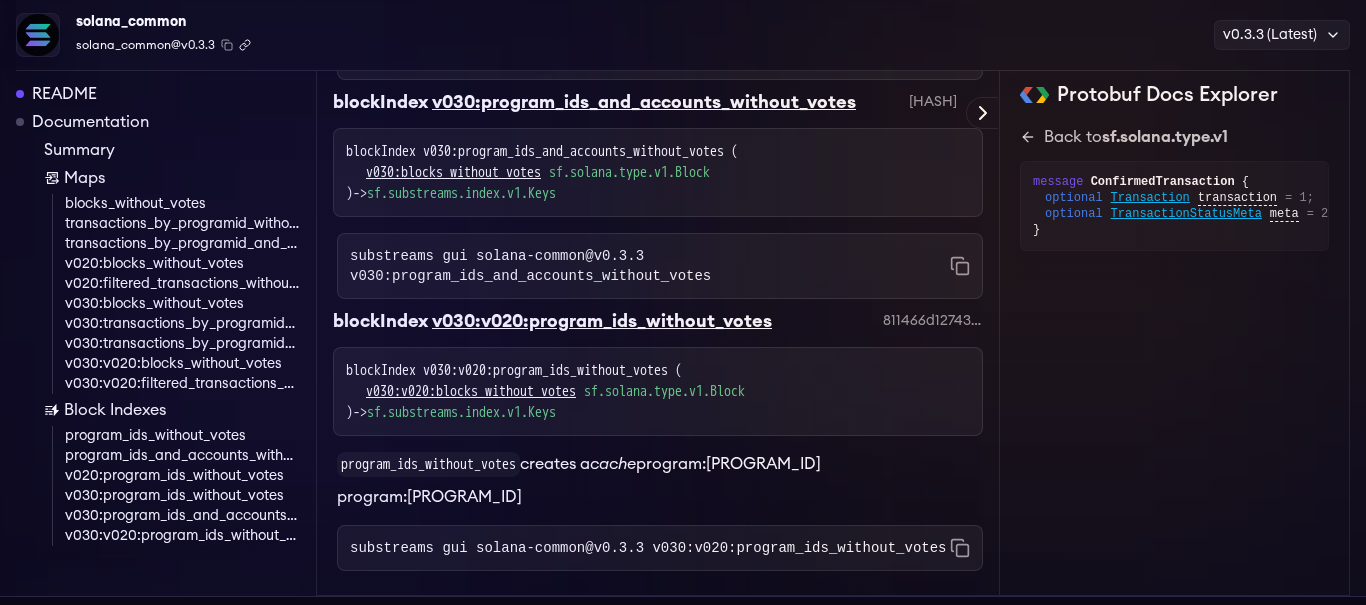 click 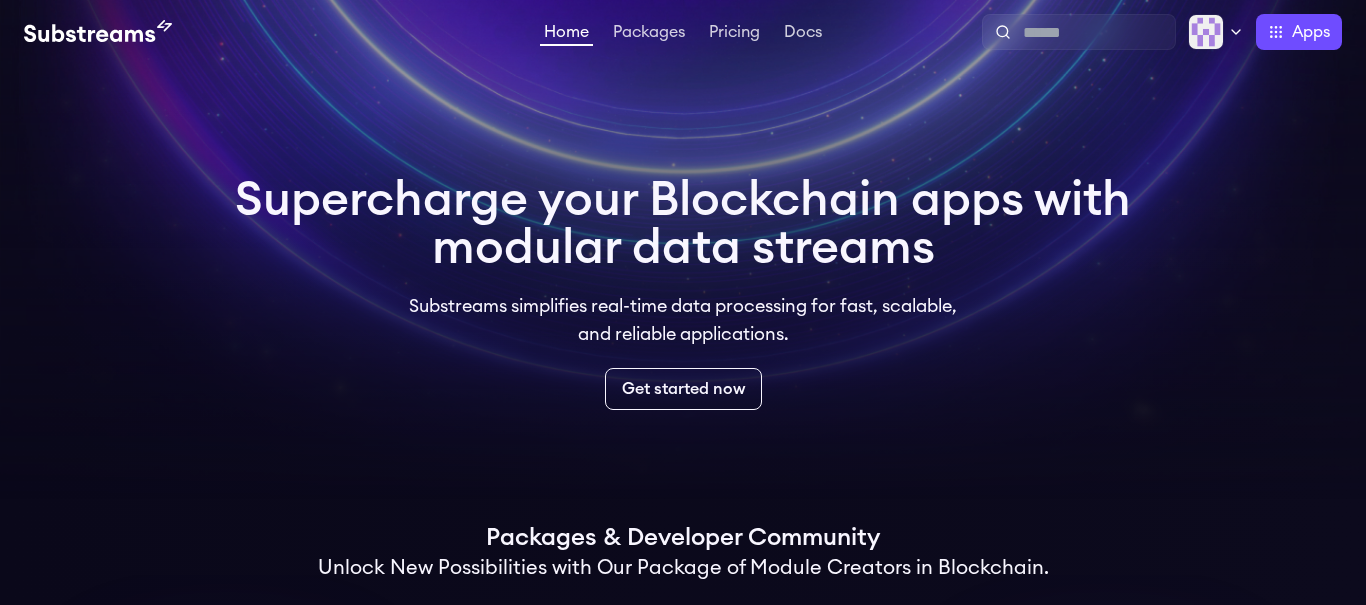 scroll, scrollTop: 0, scrollLeft: 0, axis: both 